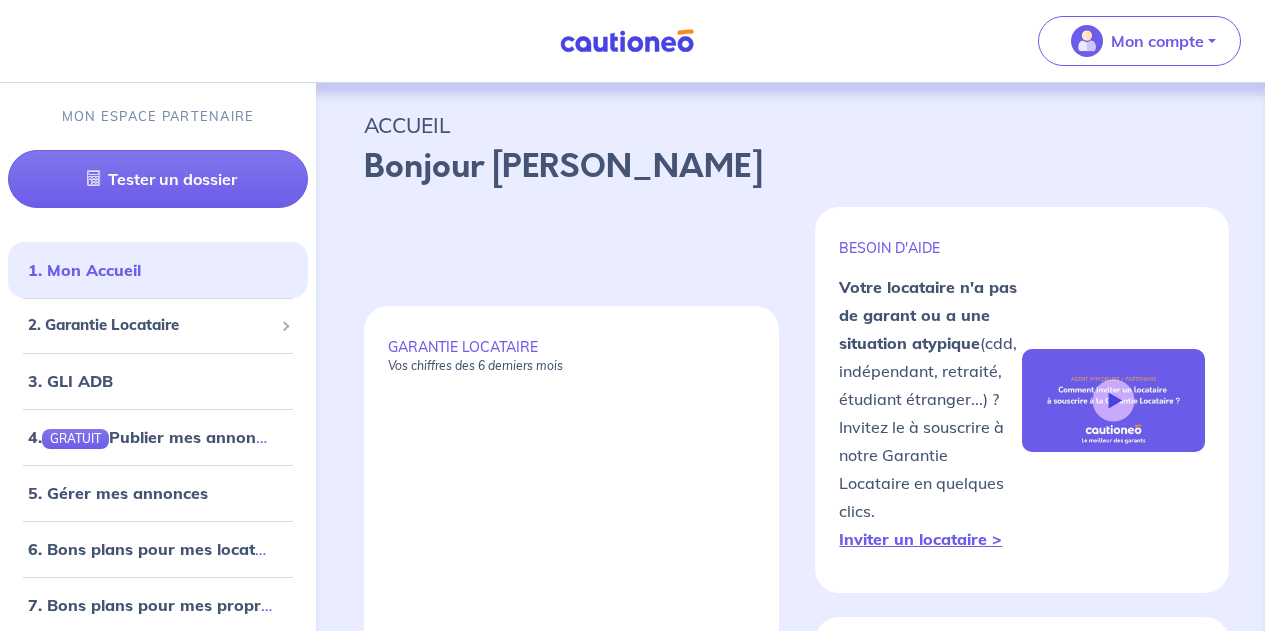 scroll, scrollTop: 0, scrollLeft: 0, axis: both 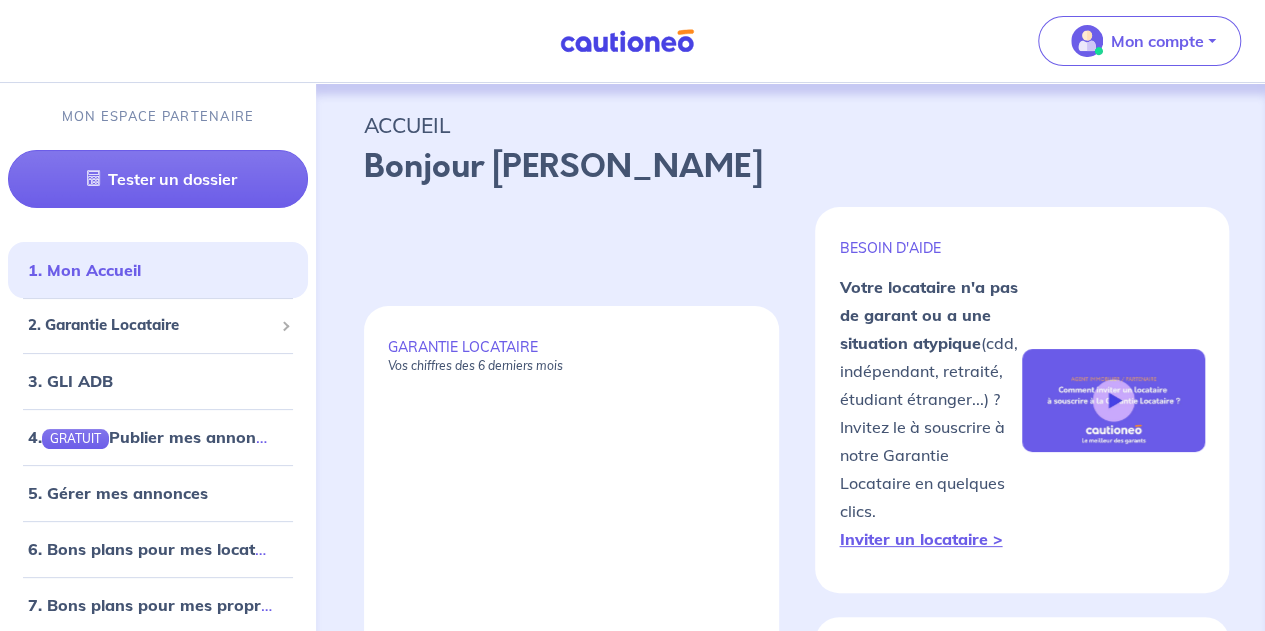 click on "GARANTIE LOCATAIRE
Vos chiffres des 6 derniers mois Fév. Mar. Avr. Mai Juin Juil. Invitations envoyées contrats signés BESOIN D'AIDE Votre locataire n'a pas de garant  ou a une situation atypique  (cdd, indépendant, retraité, étudiant étranger...) ? Invitez le à souscrire à notre Garantie Locataire en quelques clics.
Inviter un locataire > TESTER un dossier locataire Gratuit et rapide !  Obtenez en quelques clics un résultat d'éligibilité pour votre locataire à [GEOGRAPHIC_DATA].
Tester un dossier >" at bounding box center [790, 584] 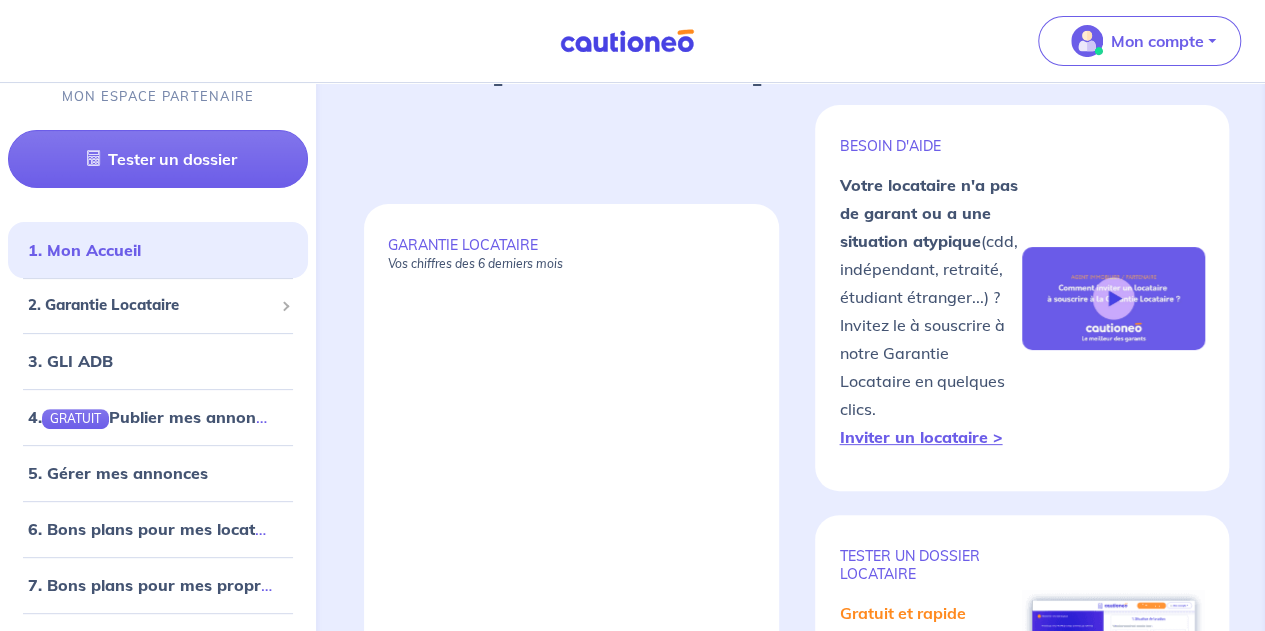 scroll, scrollTop: 0, scrollLeft: 0, axis: both 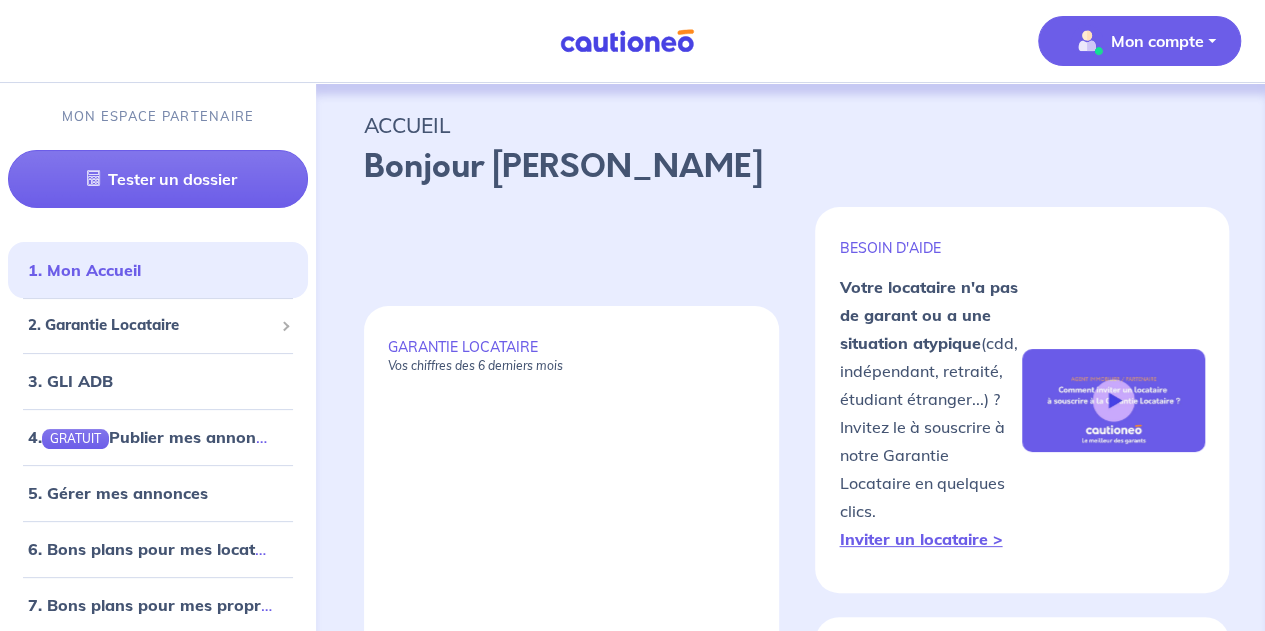 click at bounding box center [1087, 41] 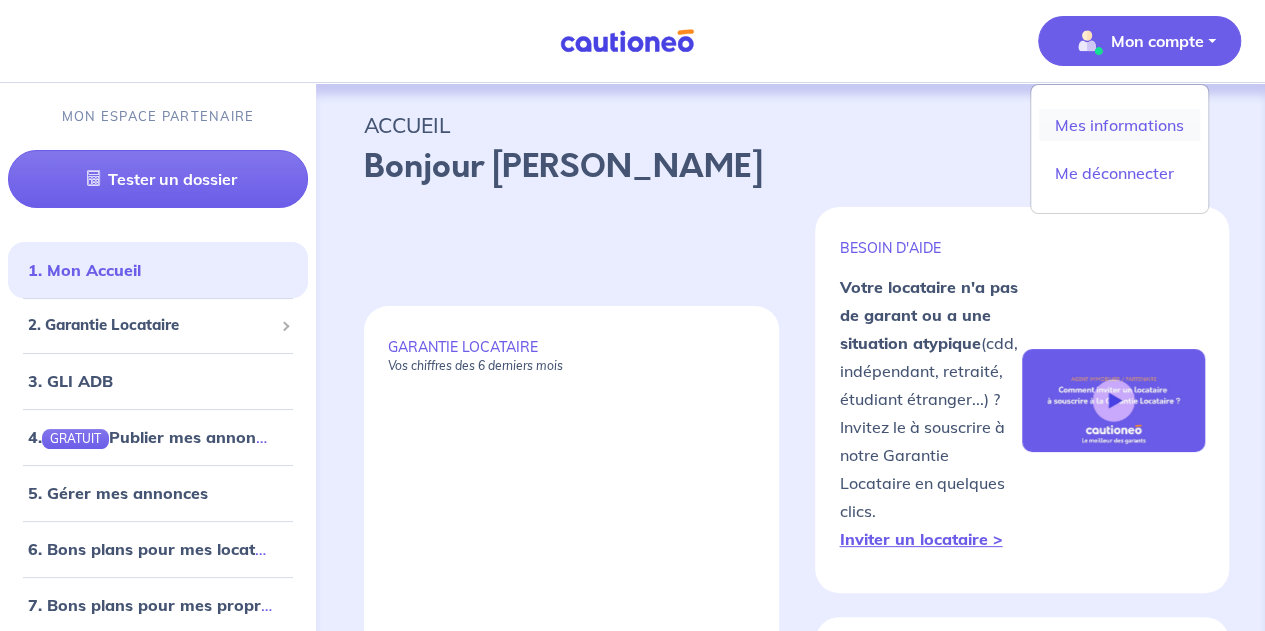 click on "Mes informations" at bounding box center [1119, 125] 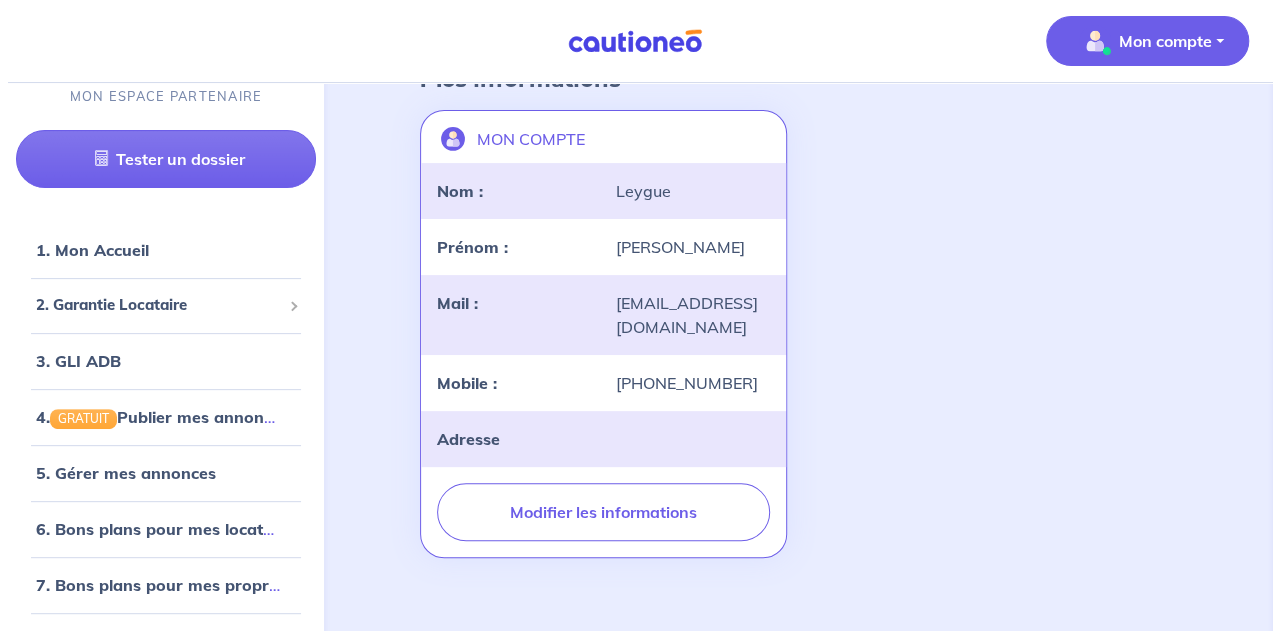 scroll, scrollTop: 158, scrollLeft: 0, axis: vertical 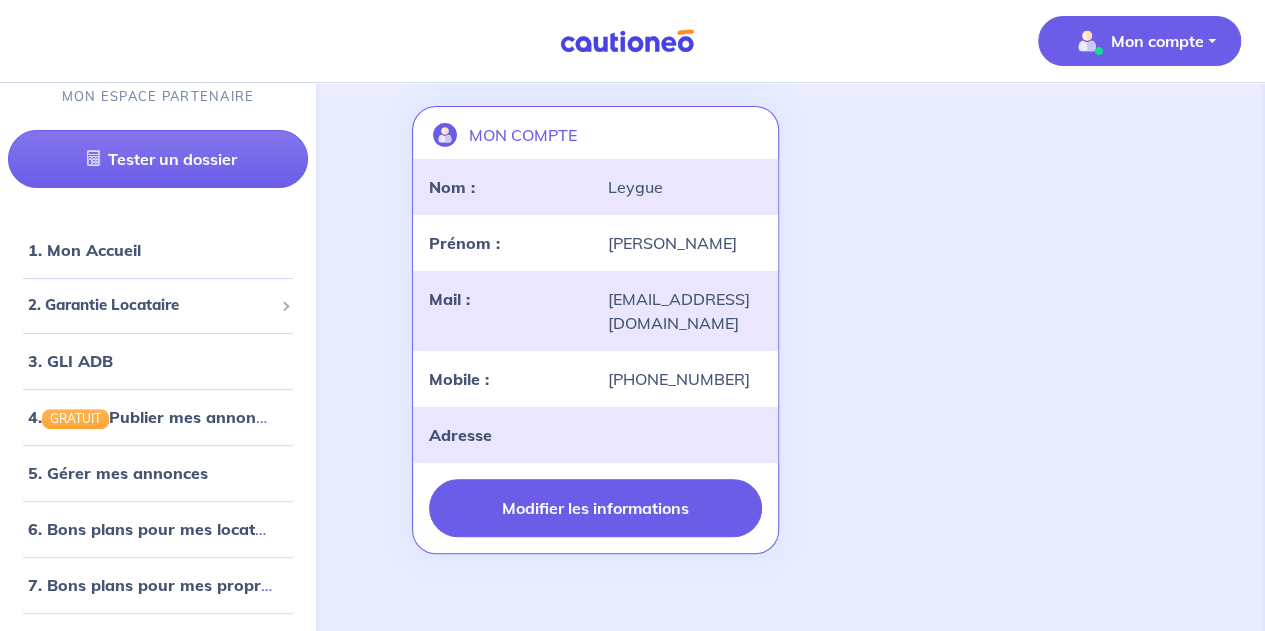 click on "Modifier les informations" at bounding box center [595, 508] 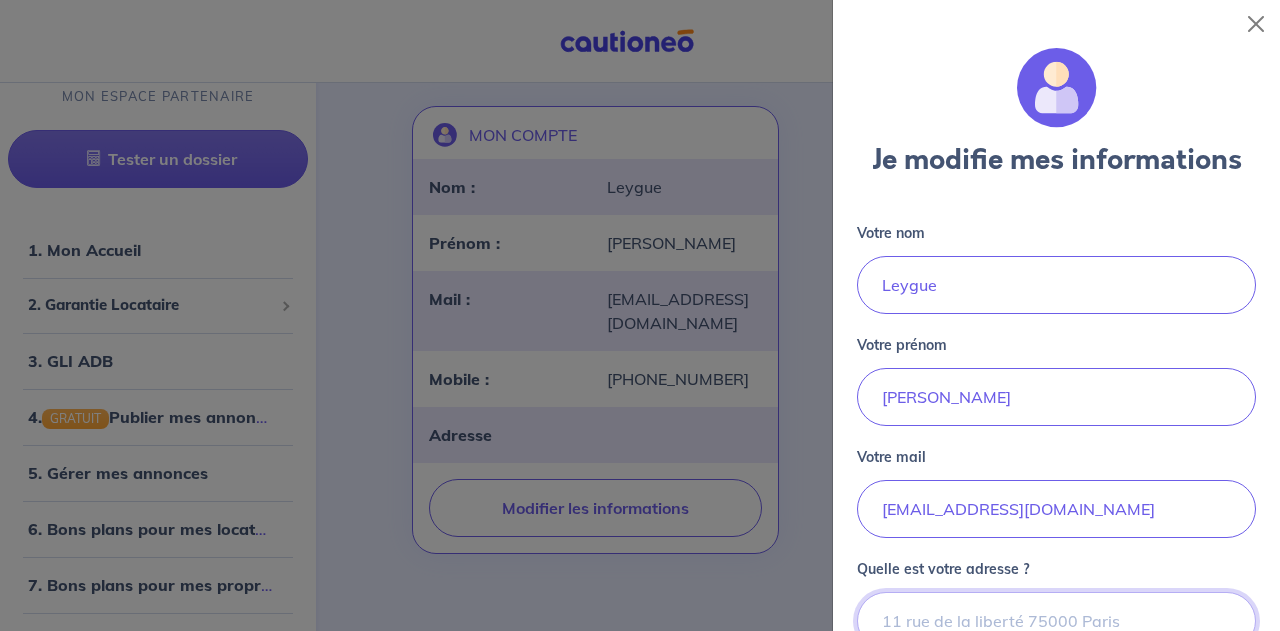 scroll, scrollTop: 15, scrollLeft: 0, axis: vertical 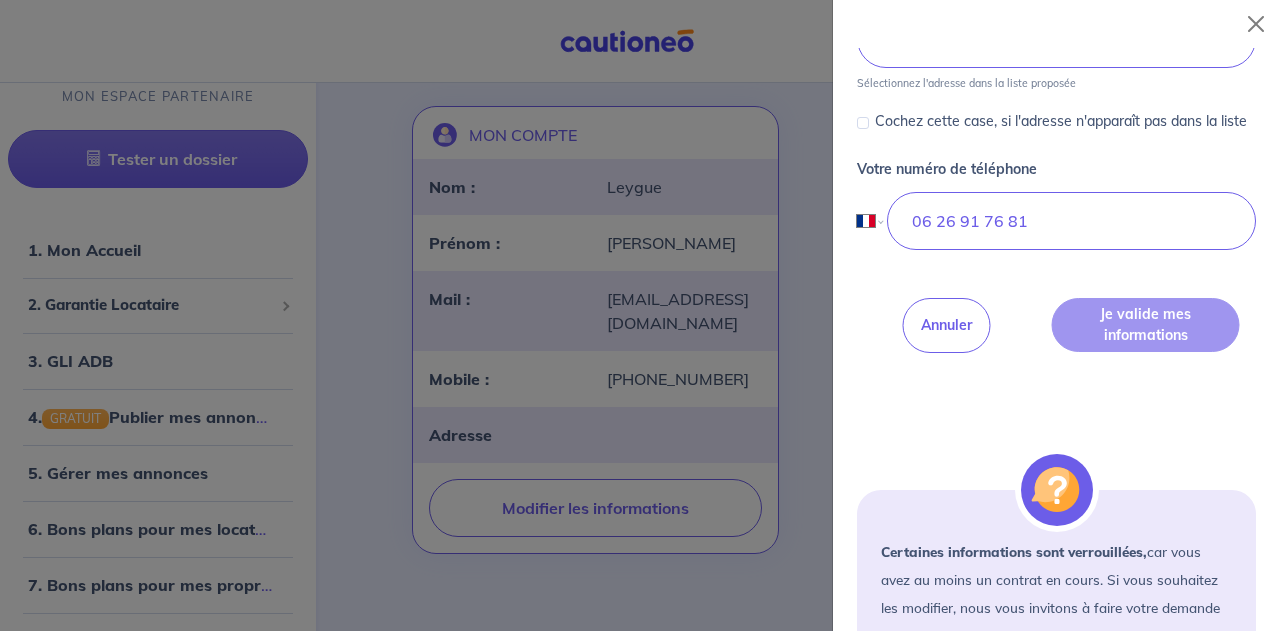 click on "Je modifie mes informations Votre nom Leygue Votre prénom Julien Votre mail jleygue@lamy-immobilier.fr Quelle est votre adresse ? 16 ALLEE DU ROUERGUE Sélectionnez l'adresse dans la liste proposée Cochez cette case, si l'adresse n'apparaît pas dans la liste Votre numéro de téléphone International Afghanistan Afrique du Sud Albanie Algérie Allemagne Andorre Angola Anguilla Antigua et Barbuda Arabie Saoudite Argentine Arménie Aruba Australie Autriche Azerbaïdjan Bahamas Bahrain Bangladesh Barbade Belgique Belize Bénin Bermudes Bhoutan Biélorussie Bolivie Bosnie-Herzégovine Botswana Brésil Brunéi Bulgarie Burkina Faso Burundi Cambodge Cameroun Canada Cayman Centrafrique Chili Chine (République populaire) Chypre Colombie Comores Congo (République) Corée, République (Corée du Sud) Corée, République populaire démocratique (Corée du Nord) Costa Rica Côte d'Ivoire Croatie Cuba Curaçao Danemark Djibouti Dominicaine (République) Dominique Egypte El Salvador Equateur Espagne" at bounding box center [1056, 14] 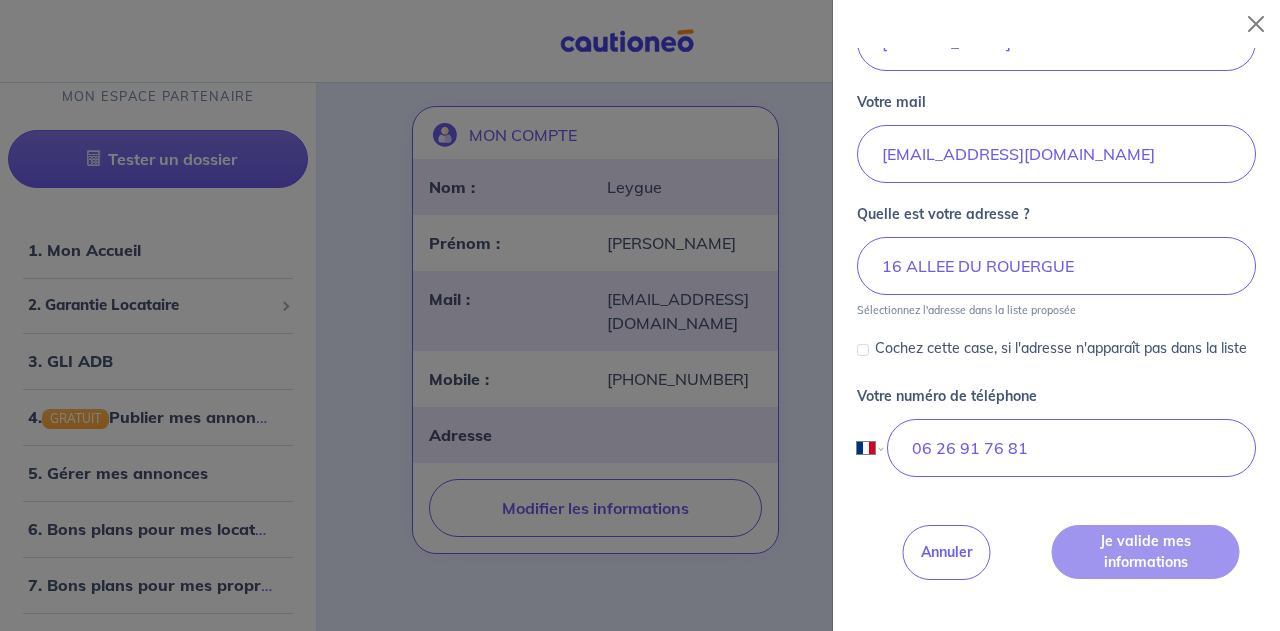 scroll, scrollTop: 328, scrollLeft: 0, axis: vertical 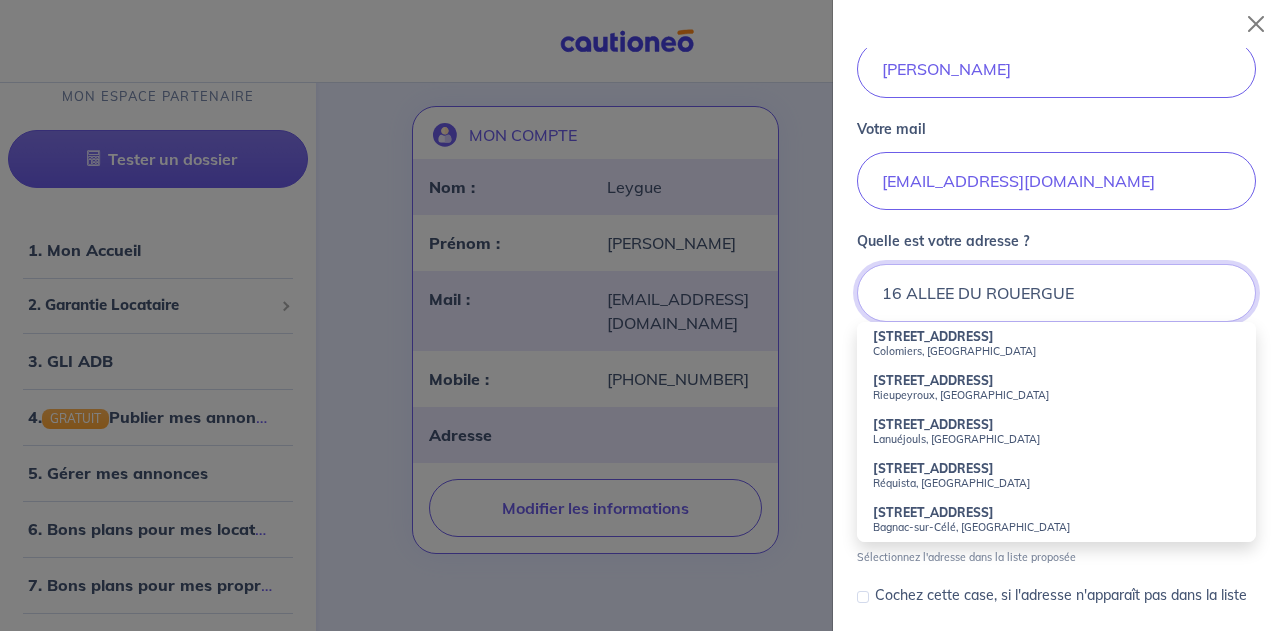 click on "16 ALLEE DU ROUERGUE" at bounding box center [1056, 293] 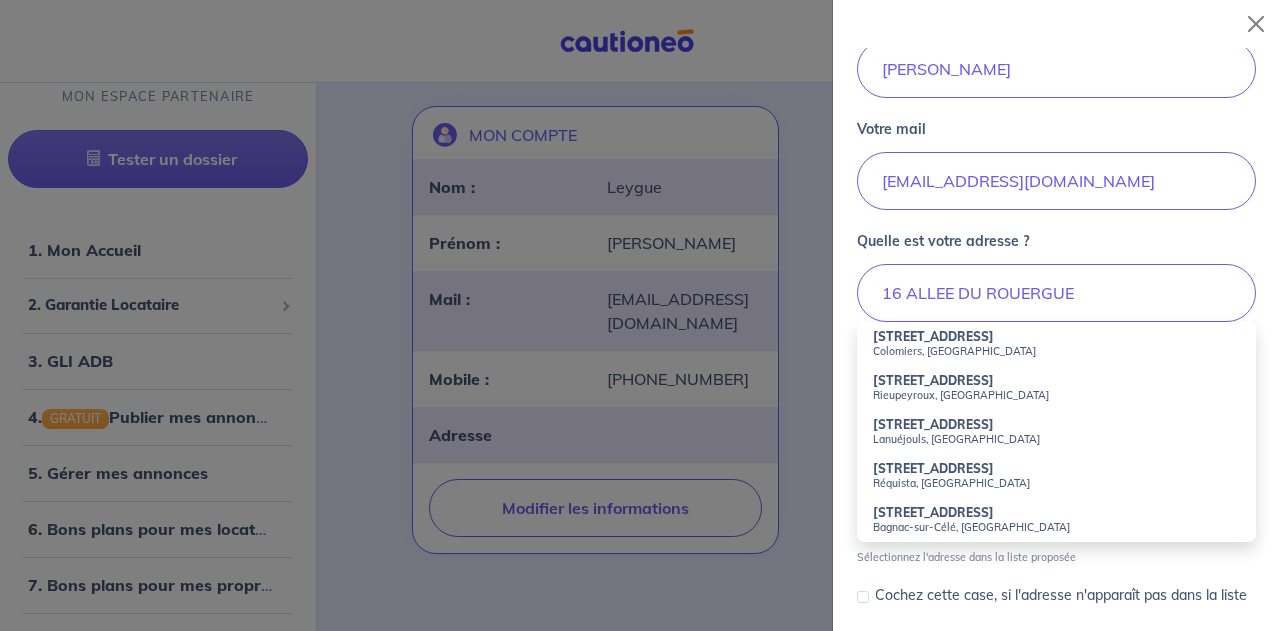 click on "Colomiers, France" at bounding box center [1056, 351] 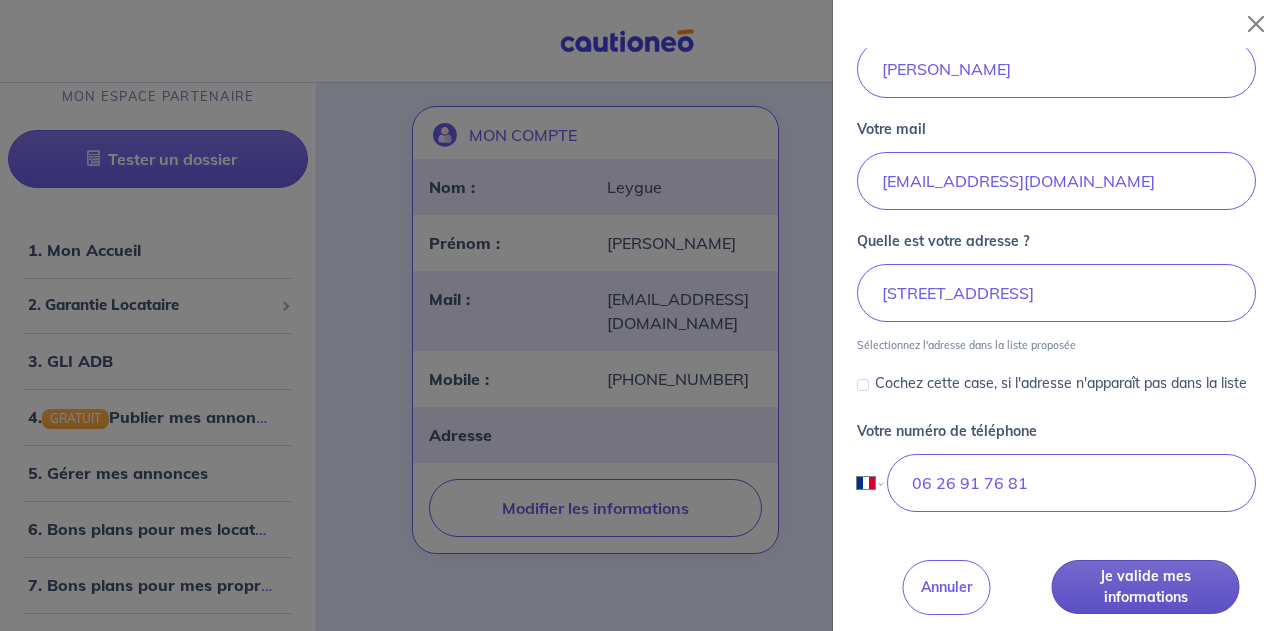 click on "Je valide mes informations" at bounding box center (1146, 587) 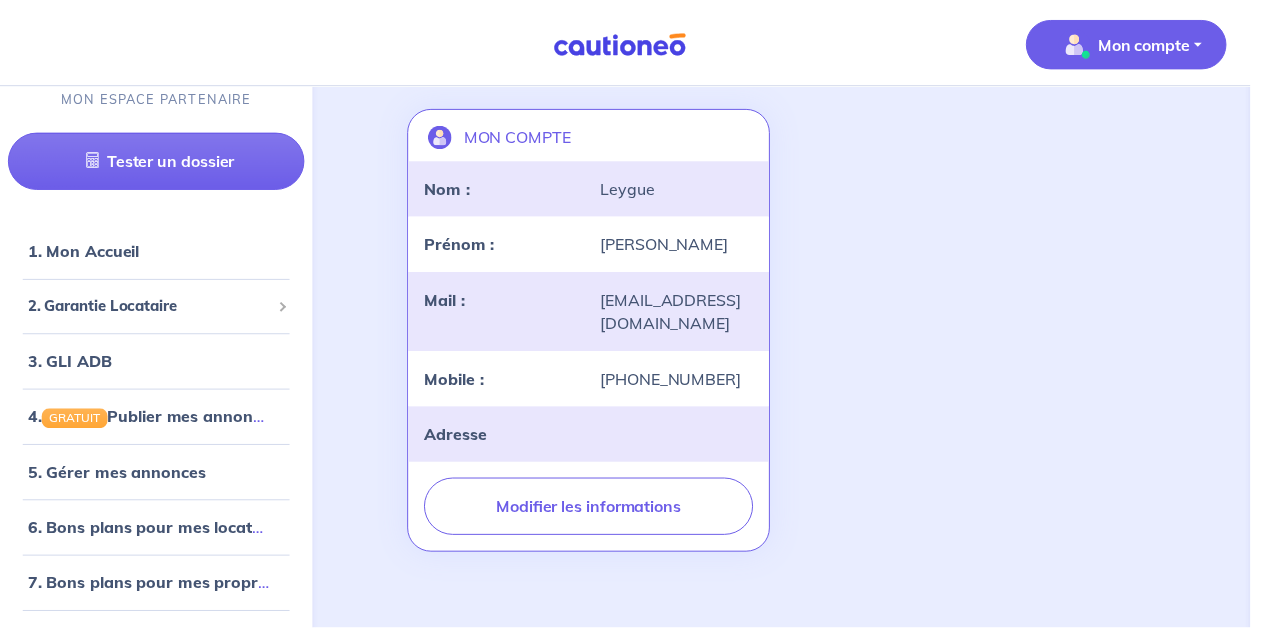 scroll, scrollTop: 0, scrollLeft: 0, axis: both 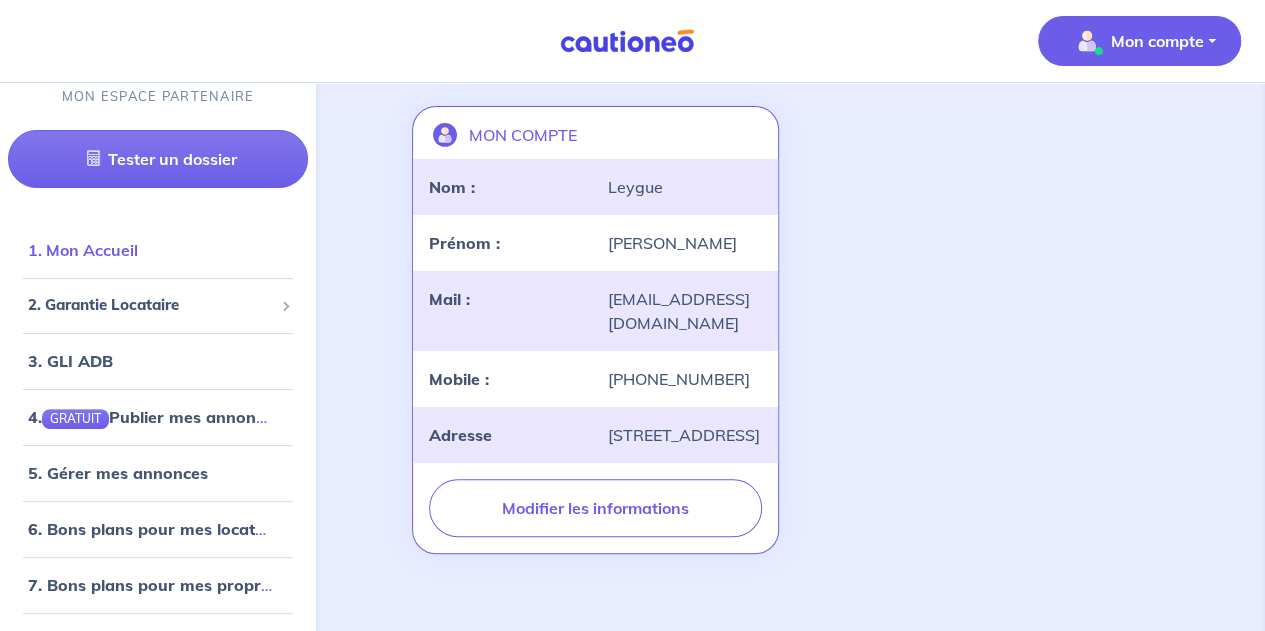 click on "1. Mon Accueil" at bounding box center (83, 250) 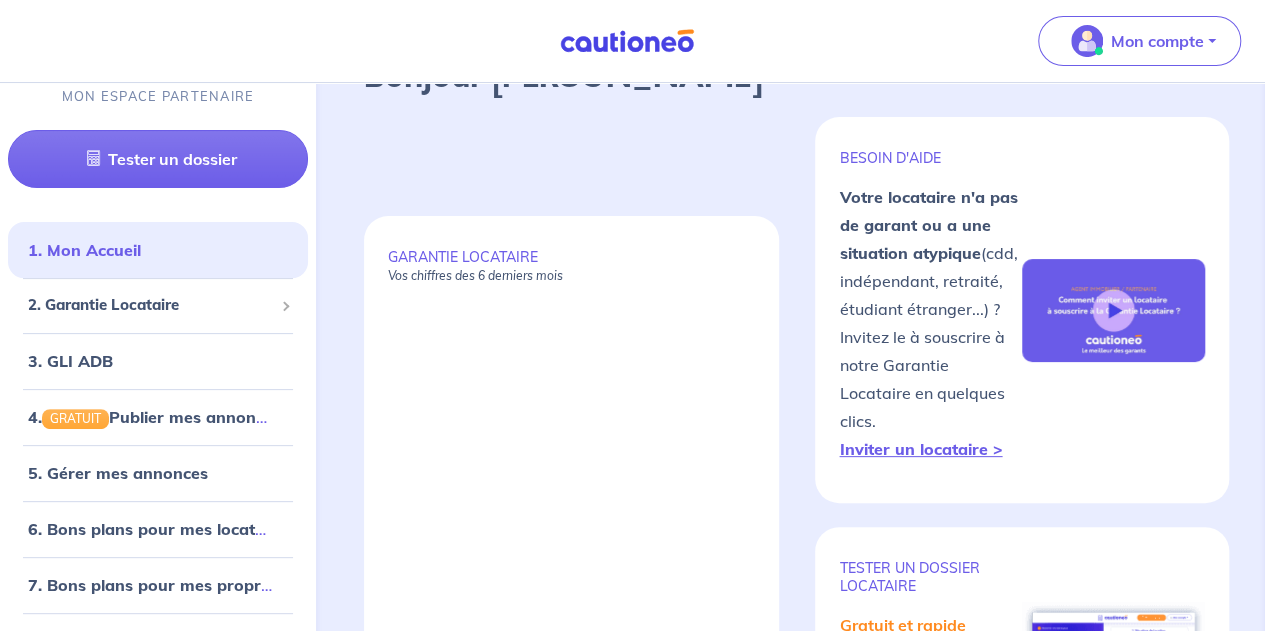 scroll, scrollTop: 0, scrollLeft: 0, axis: both 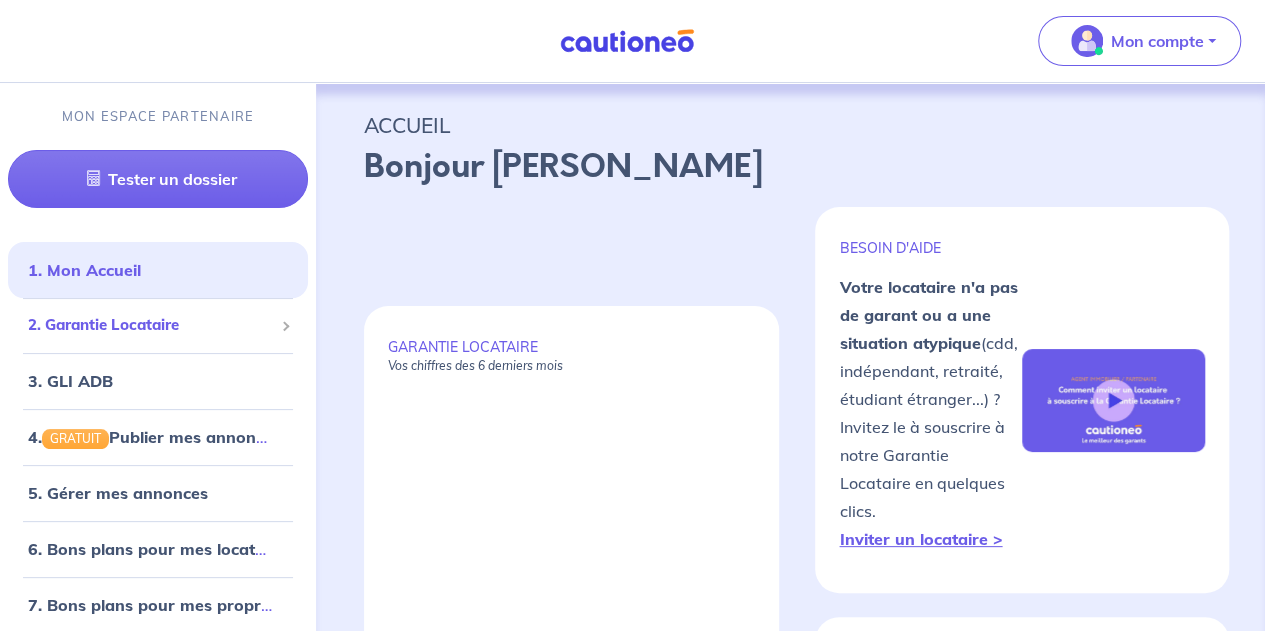 click on "2. Garantie Locataire" at bounding box center [150, 325] 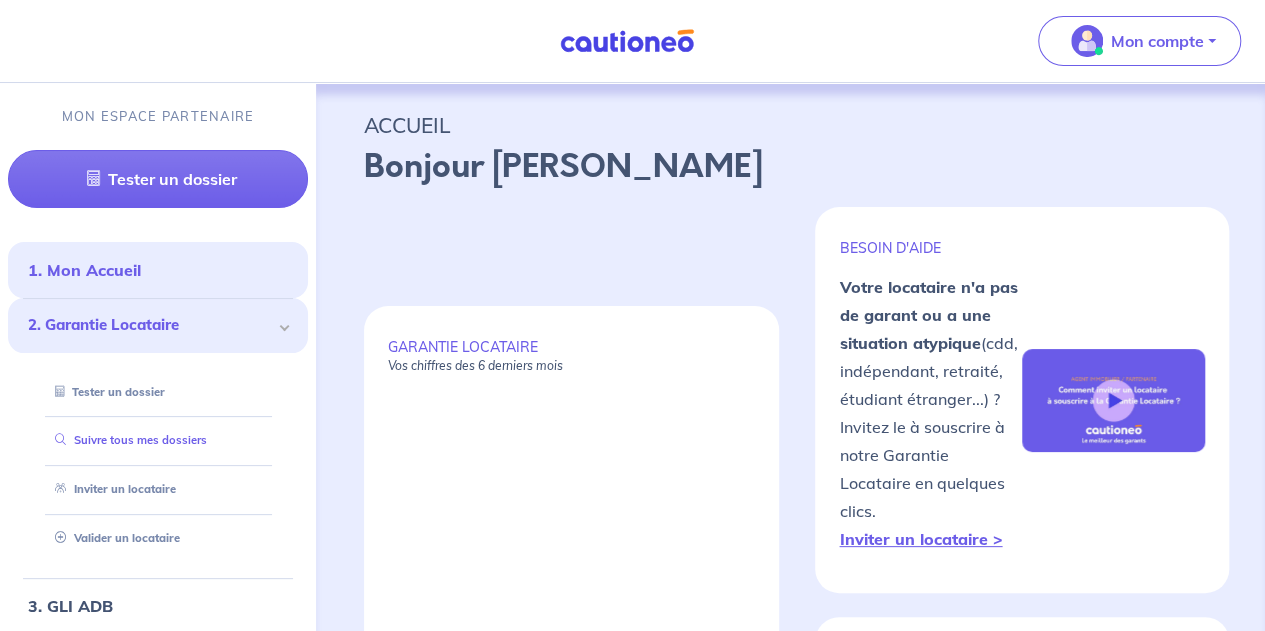 click on "Suivre tous mes dossiers" at bounding box center (127, 440) 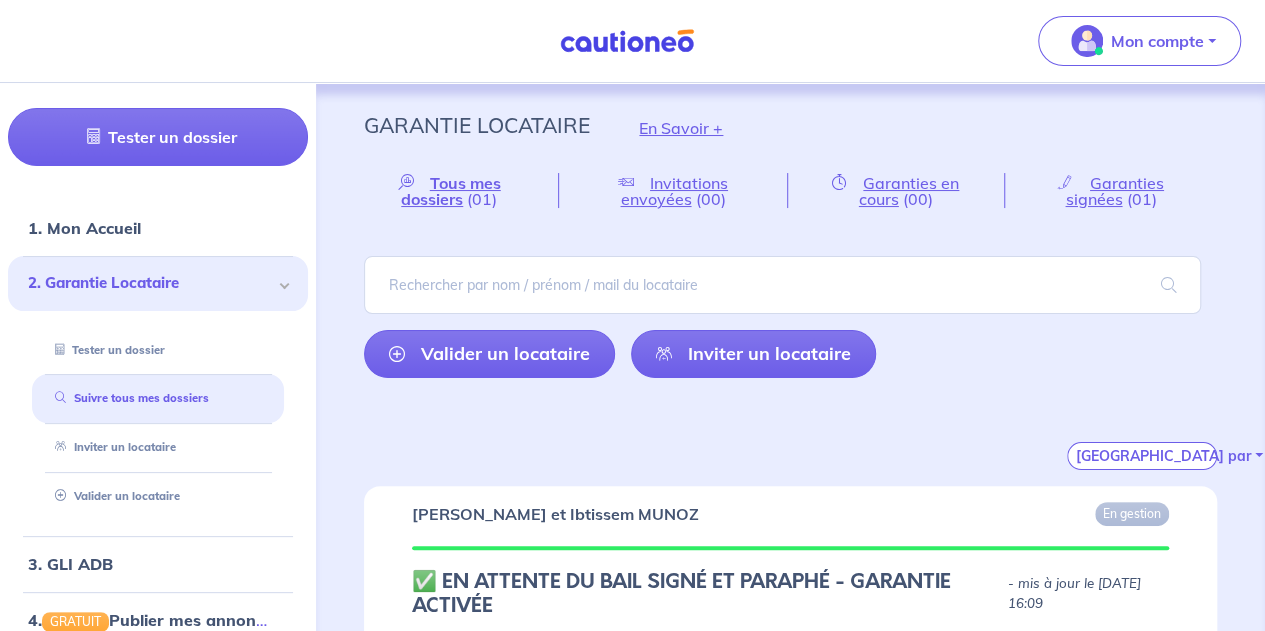 scroll, scrollTop: 80, scrollLeft: 0, axis: vertical 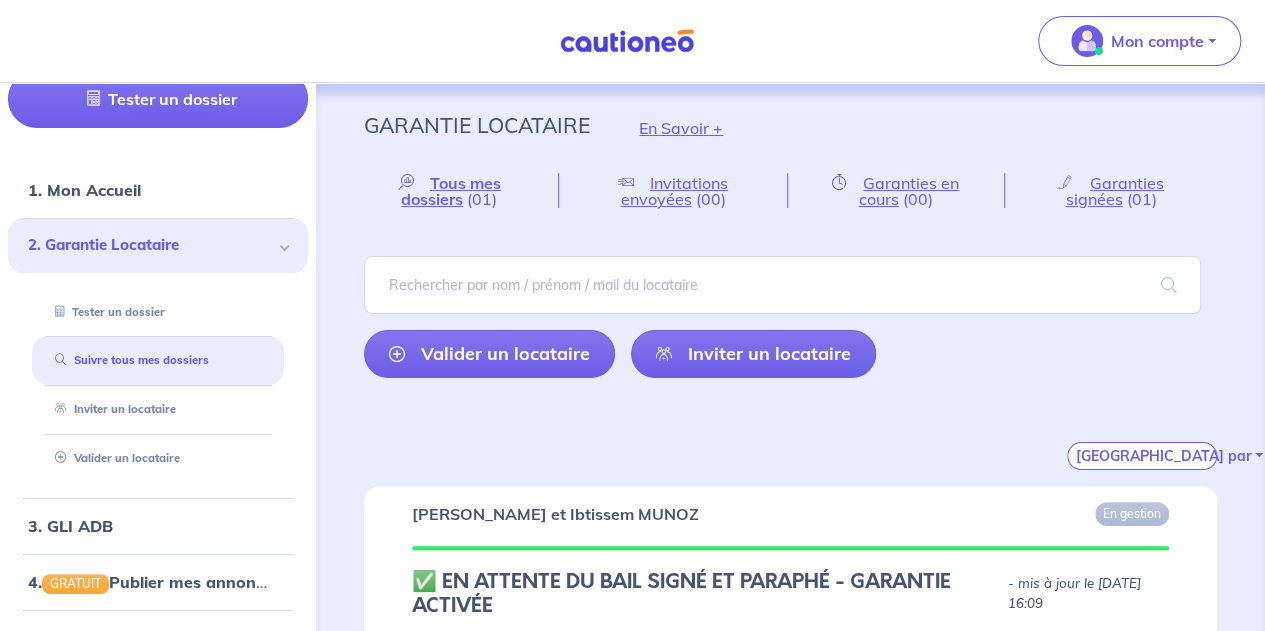 click on "[GEOGRAPHIC_DATA] par" at bounding box center [790, 432] 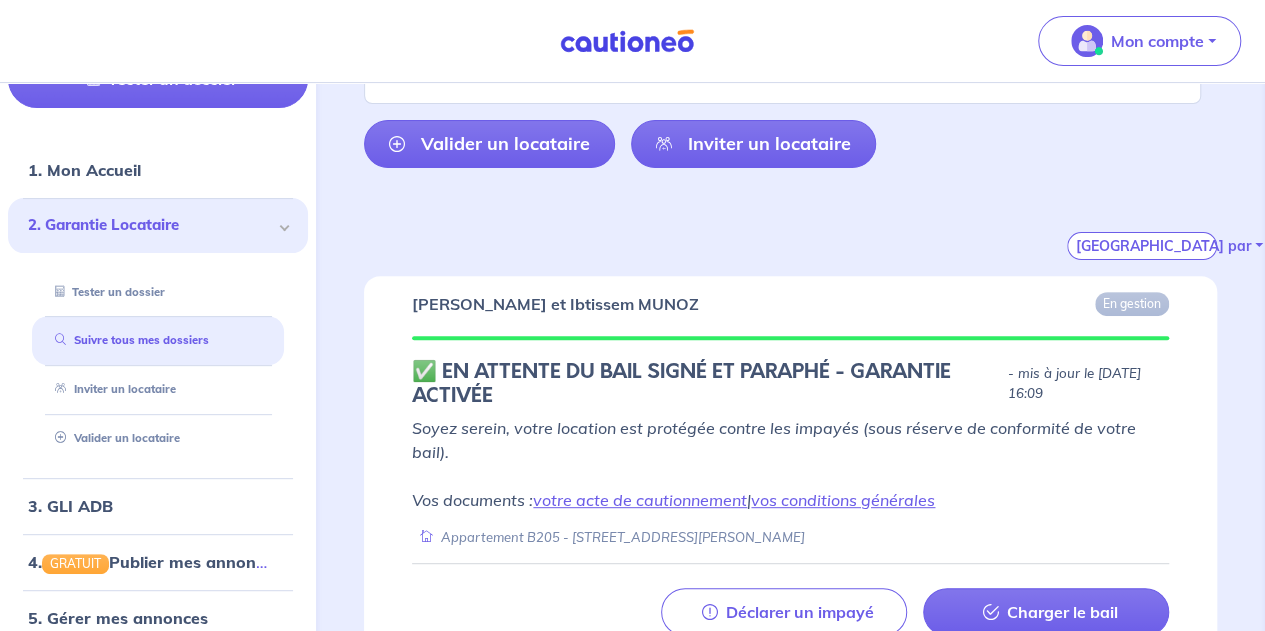 scroll, scrollTop: 226, scrollLeft: 0, axis: vertical 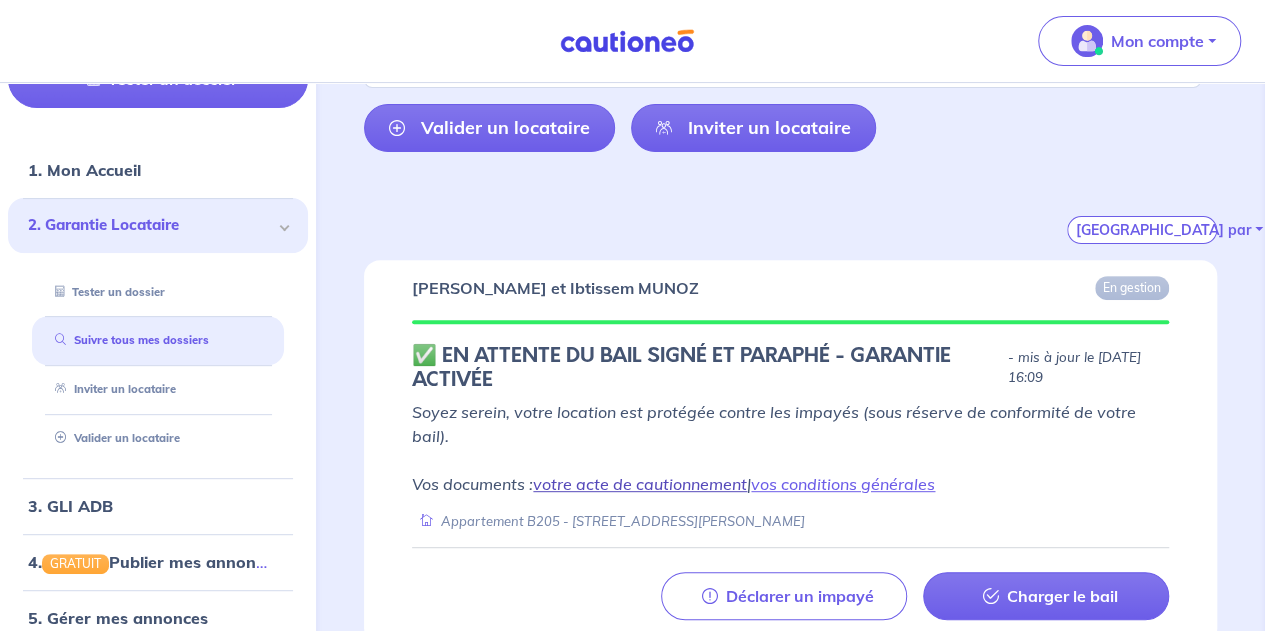 click on "votre acte de cautionnement" at bounding box center (640, 484) 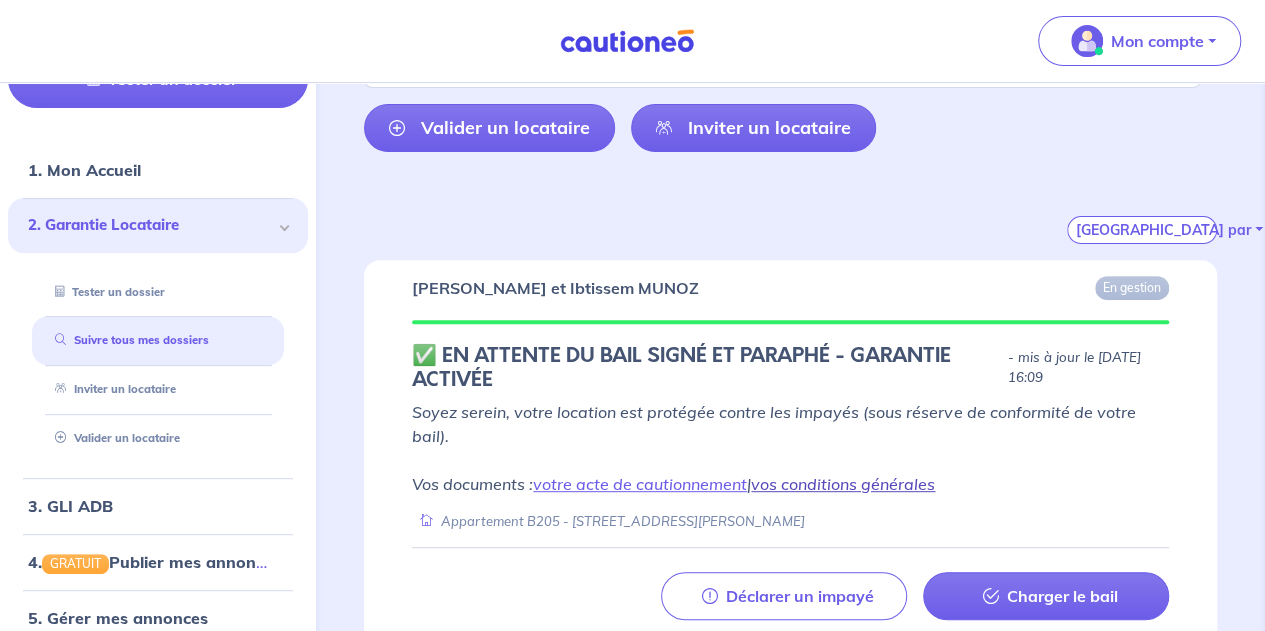 click on "vos conditions générales" at bounding box center (843, 484) 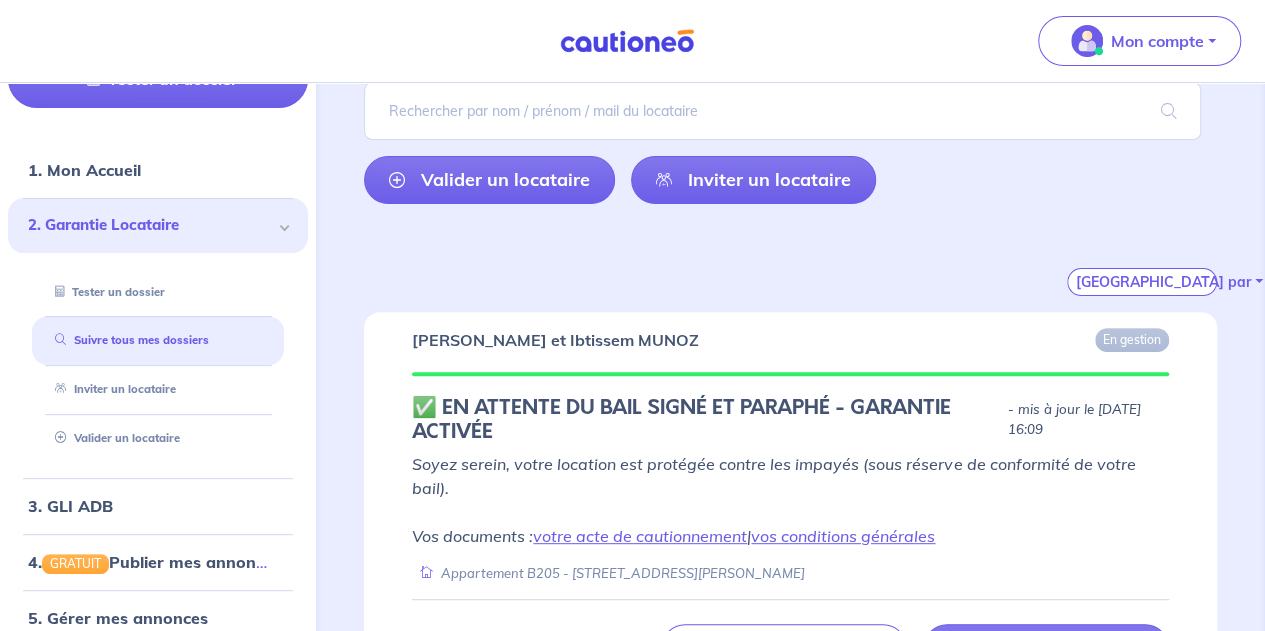 scroll, scrollTop: 172, scrollLeft: 0, axis: vertical 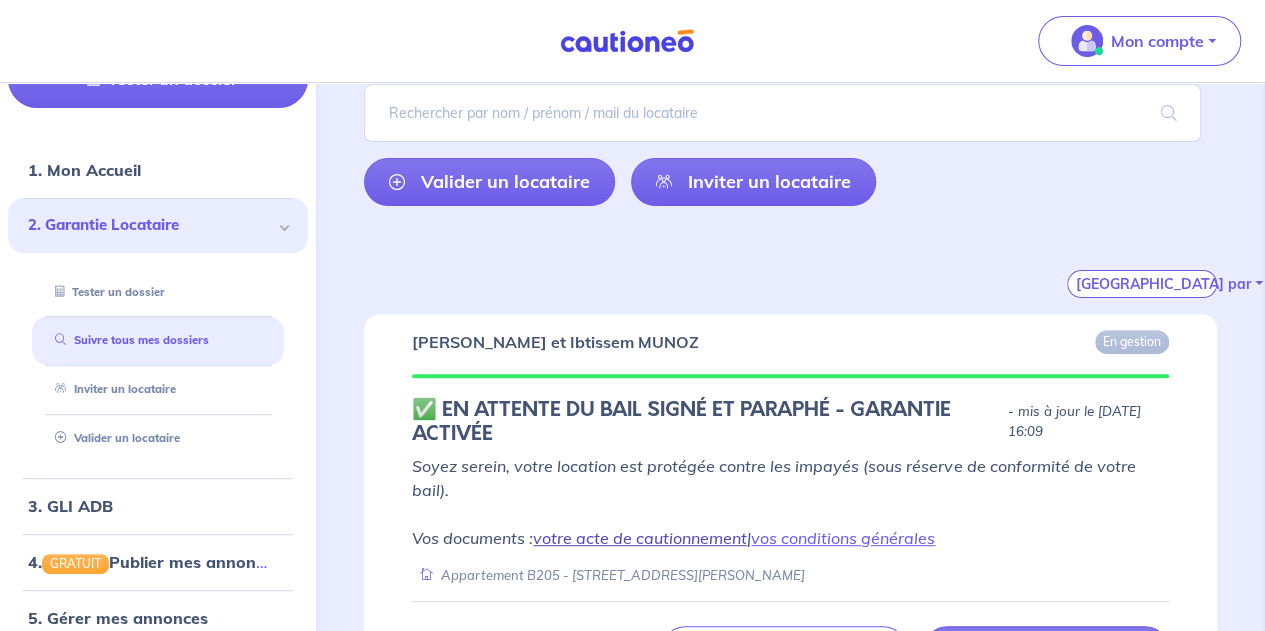 click on "votre acte de cautionnement" at bounding box center [640, 538] 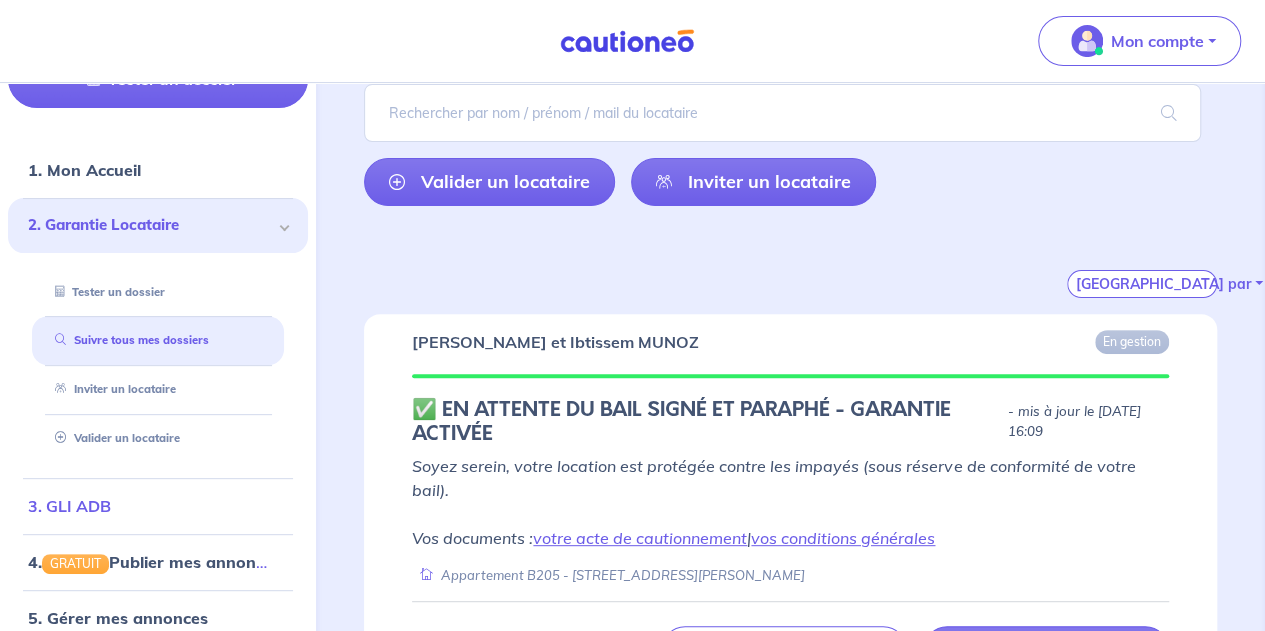 click on "3. GLI ADB" at bounding box center (69, 506) 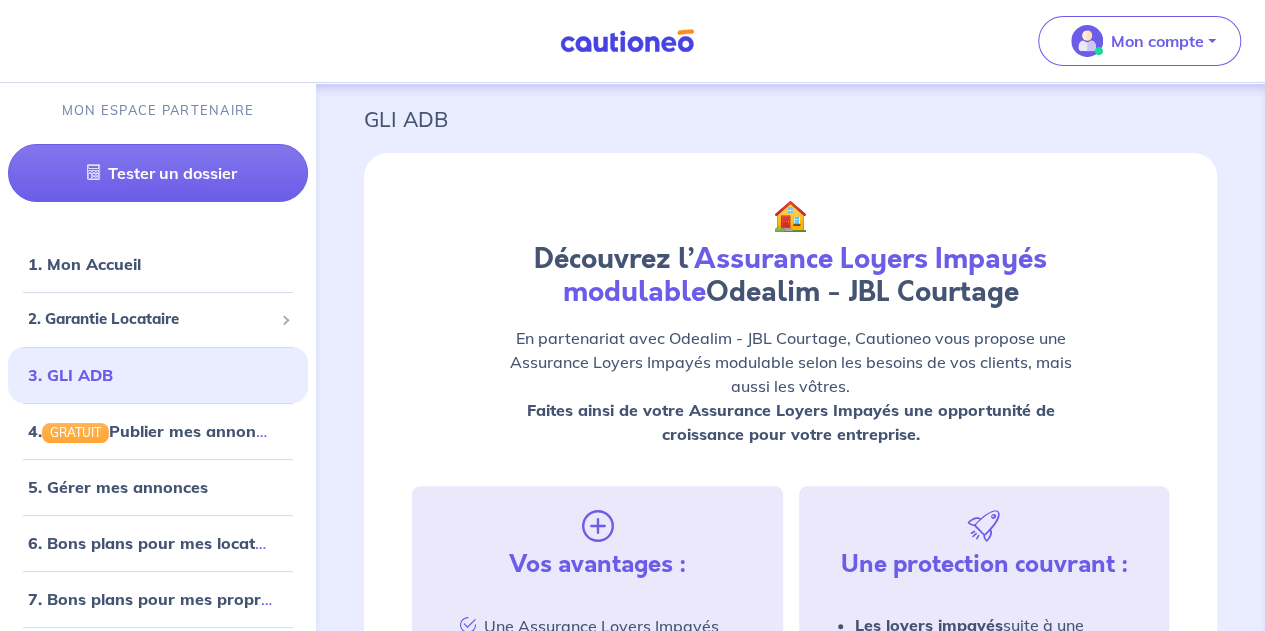 scroll, scrollTop: 0, scrollLeft: 0, axis: both 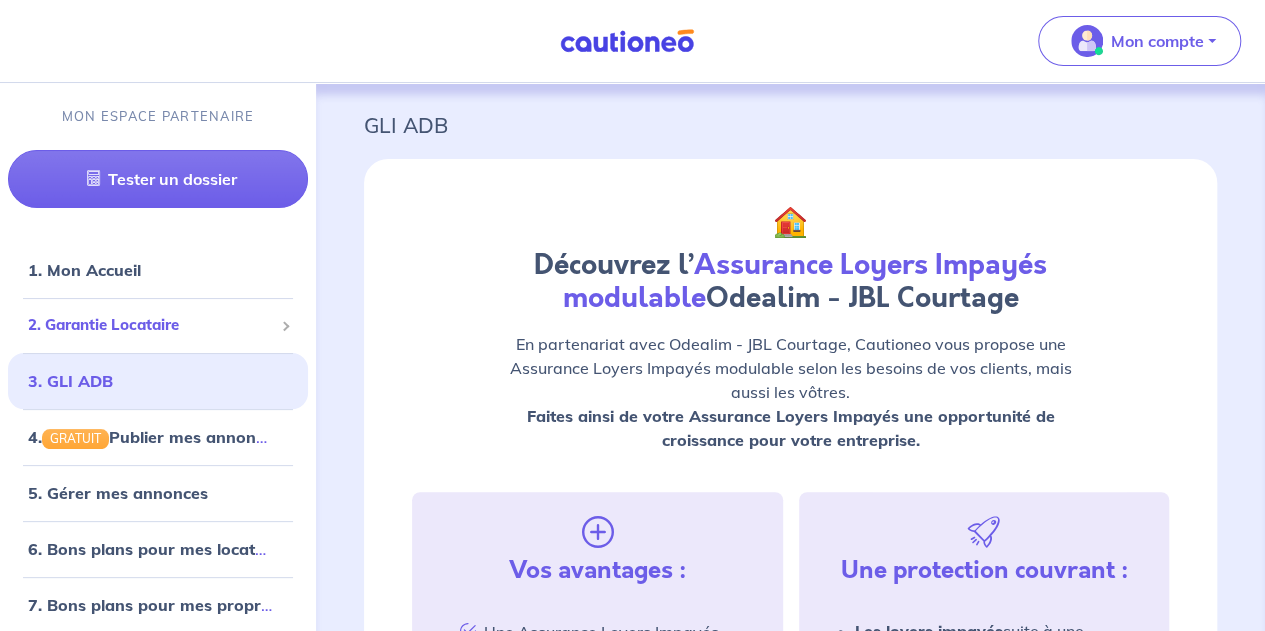 click on "2. Garantie Locataire" at bounding box center (150, 325) 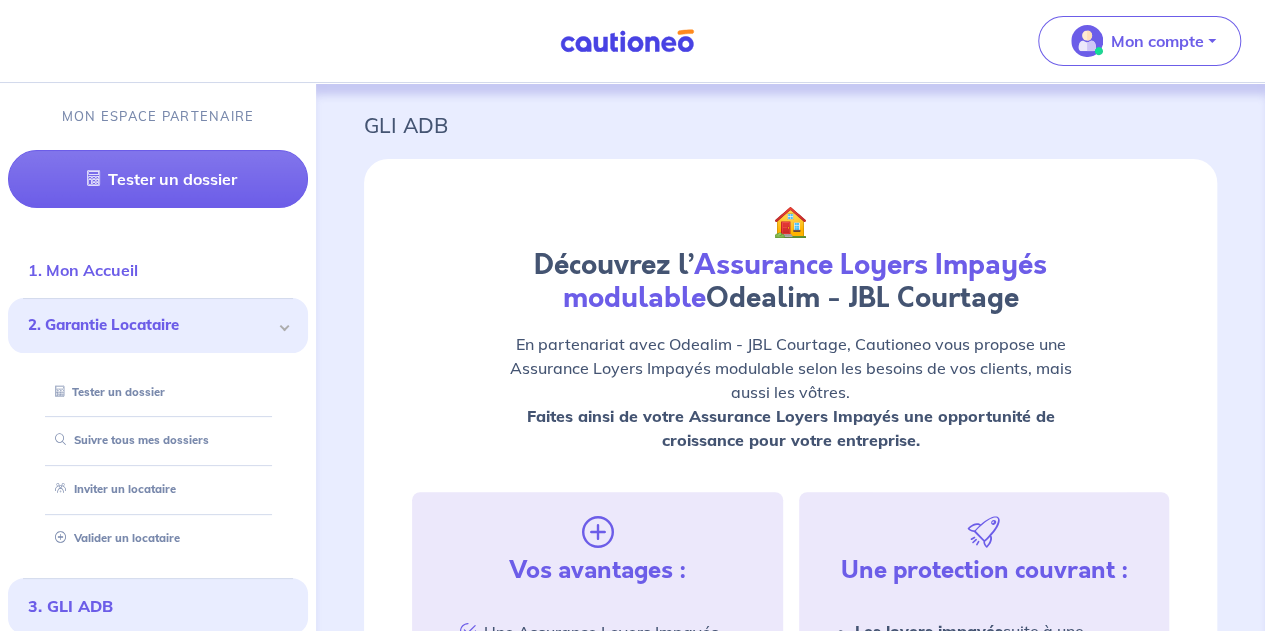 click on "1. Mon Accueil" at bounding box center [83, 270] 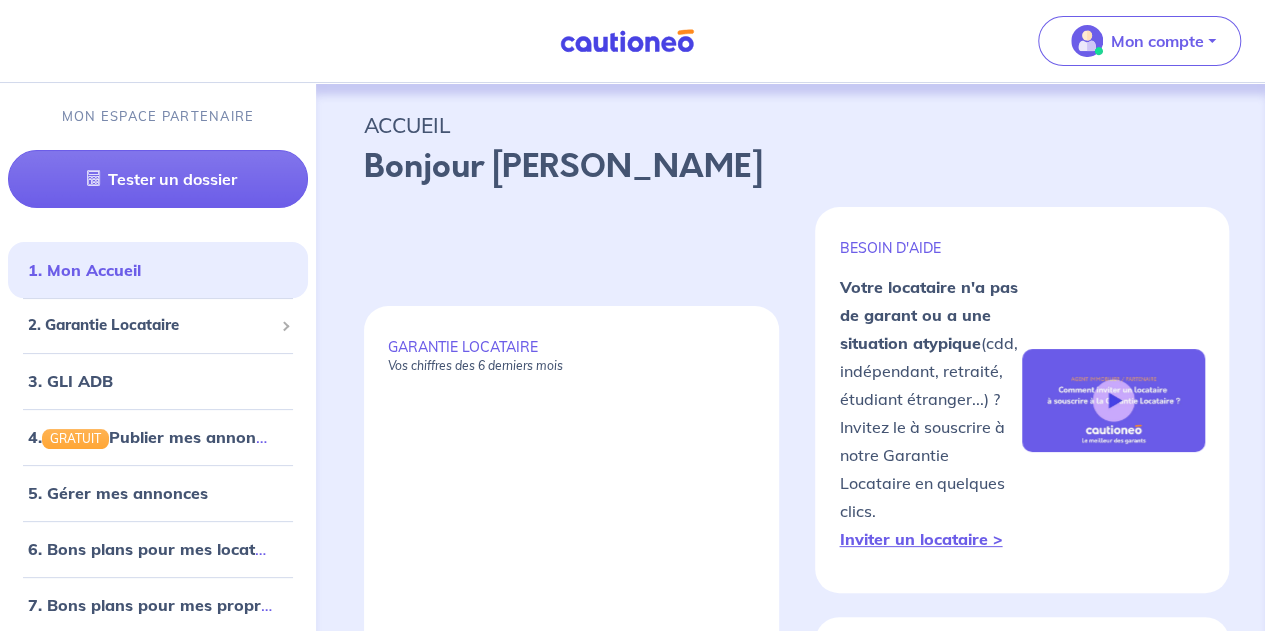 click on "GARANTIE LOCATAIRE
Vos chiffres des 6 derniers mois Fév. Mar. Avr. Mai Juin Juil. Invitations envoyées contrats signés BESOIN D'AIDE Votre locataire n'a pas de garant  ou a une situation atypique  (cdd, indépendant, retraité, étudiant étranger...) ? Invitez le à souscrire à notre Garantie Locataire en quelques clics.
Inviter un locataire > TESTER un dossier locataire Gratuit et rapide !  Obtenez en quelques clics un résultat d'éligibilité pour votre locataire à [GEOGRAPHIC_DATA].
Tester un dossier >" at bounding box center (790, 584) 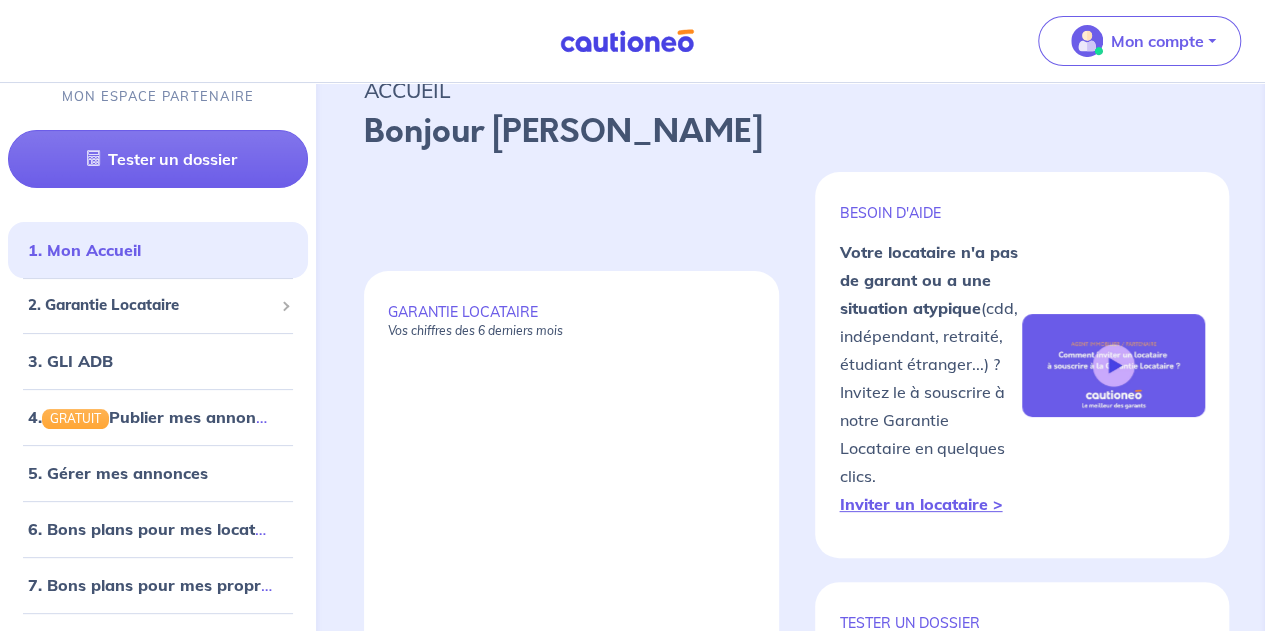 scroll, scrollTop: 0, scrollLeft: 0, axis: both 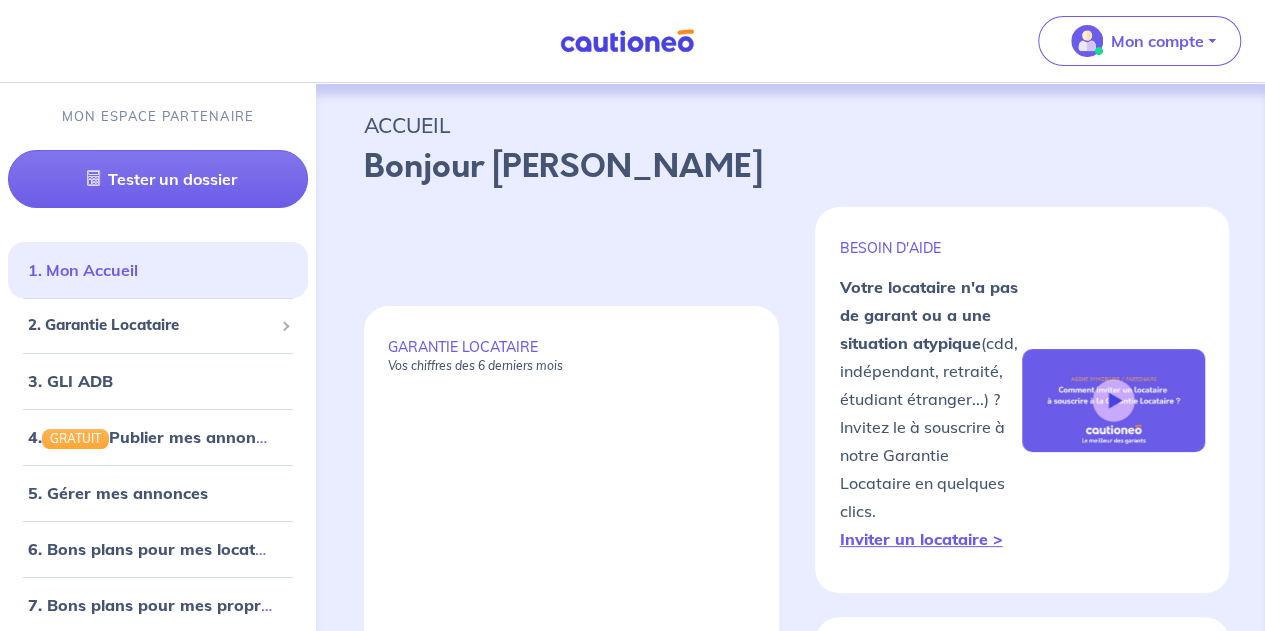 click on "1. Mon Accueil" at bounding box center [83, 270] 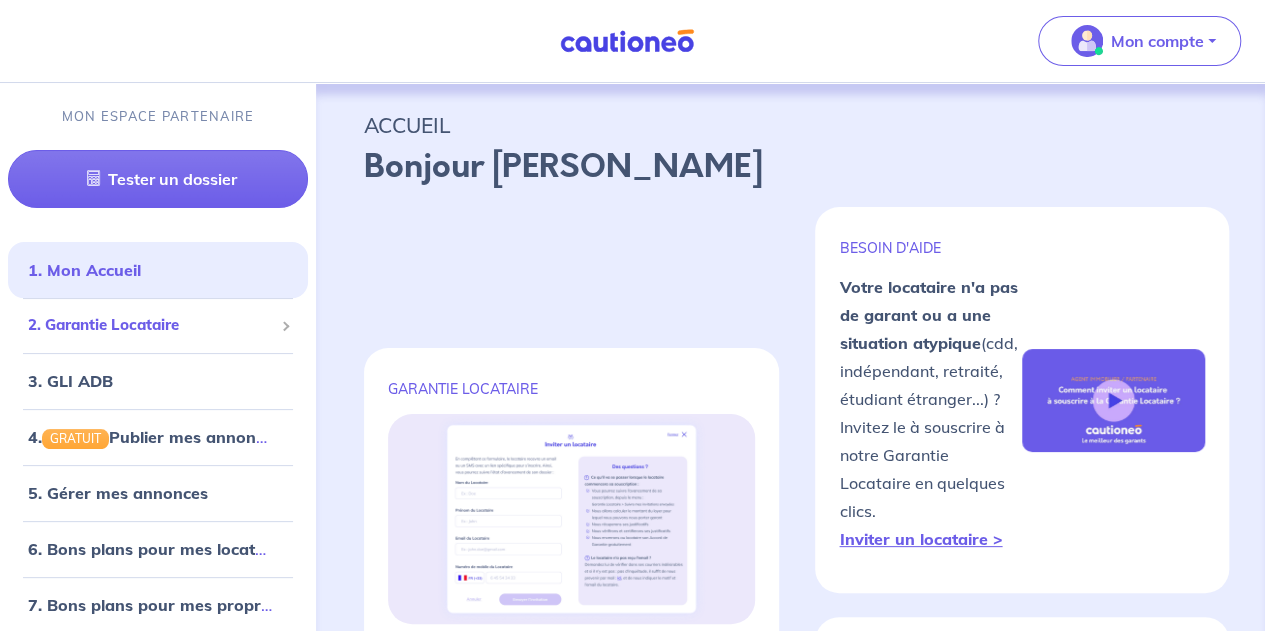 click on "2. Garantie Locataire" at bounding box center [150, 325] 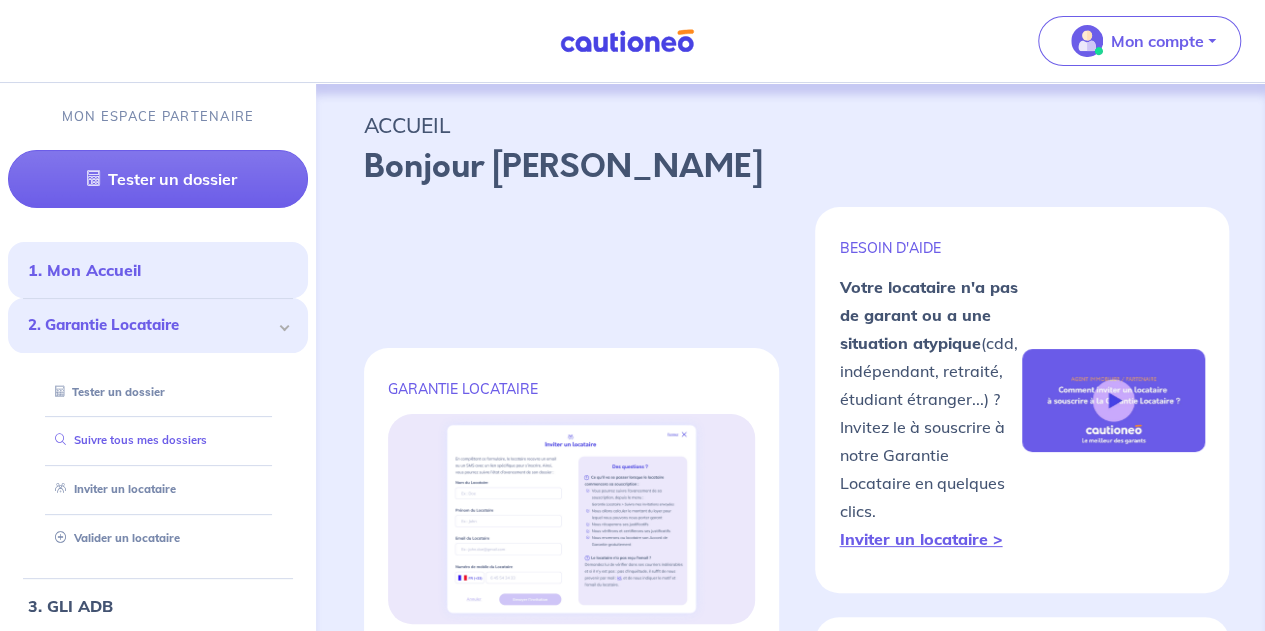 click on "Suivre tous mes dossiers" at bounding box center [127, 440] 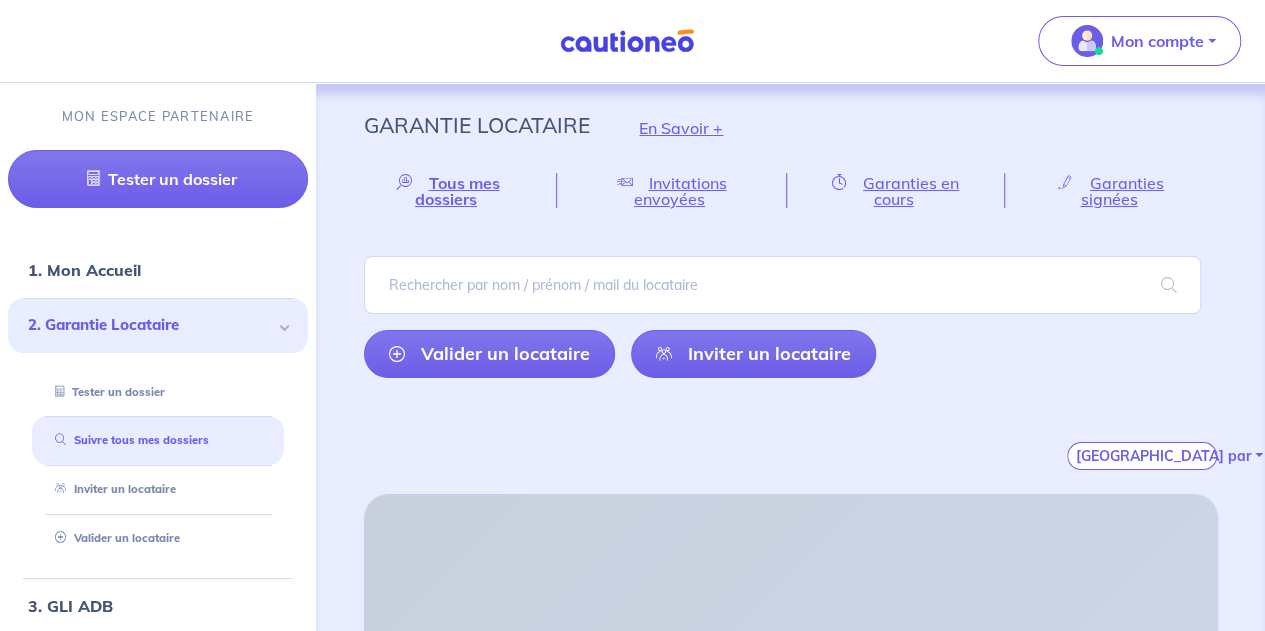 click on "[GEOGRAPHIC_DATA] par" at bounding box center [790, 432] 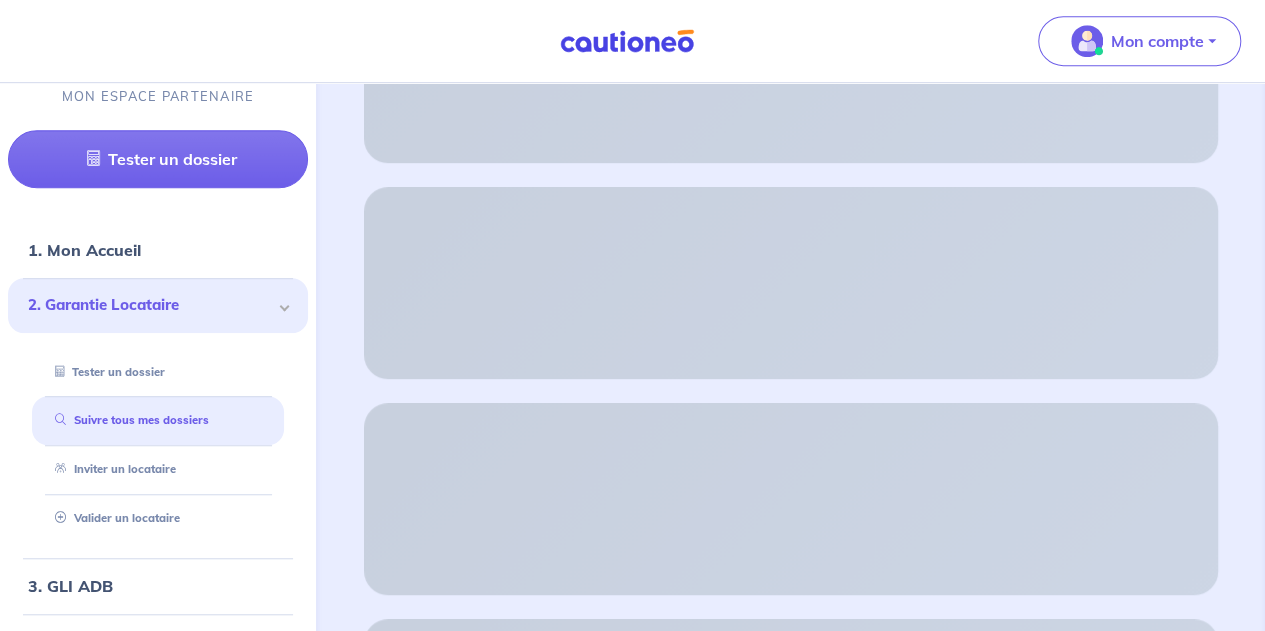 scroll, scrollTop: 560, scrollLeft: 0, axis: vertical 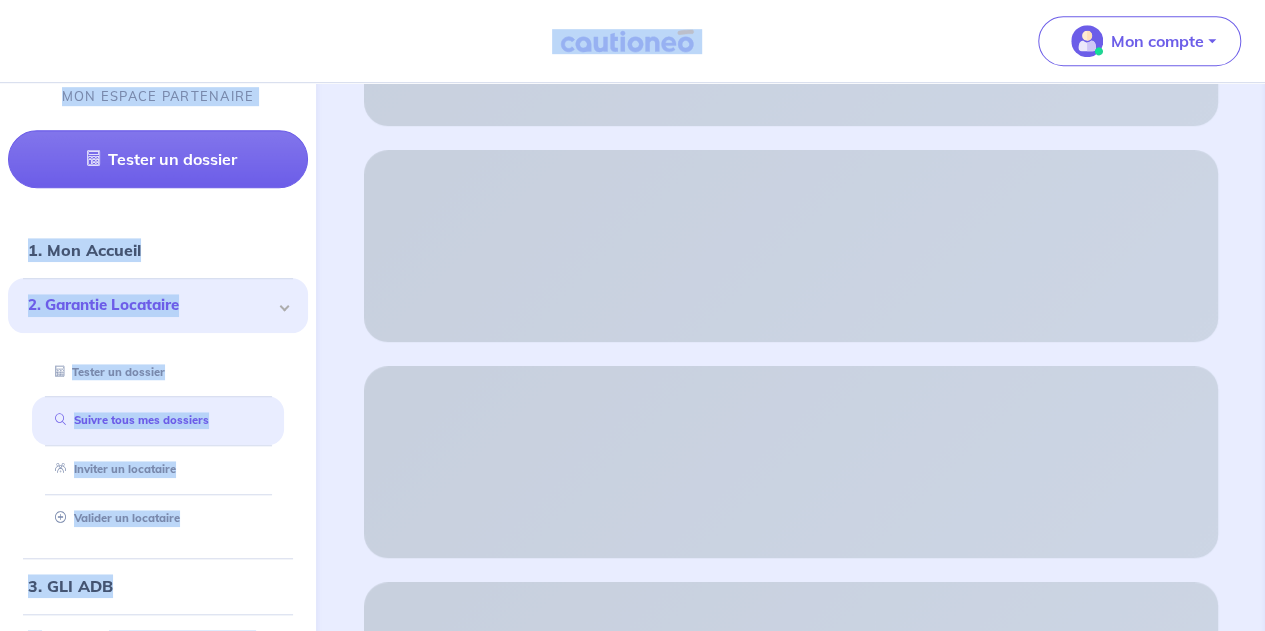 drag, startPoint x: 574, startPoint y: 375, endPoint x: 580, endPoint y: 69, distance: 306.0588 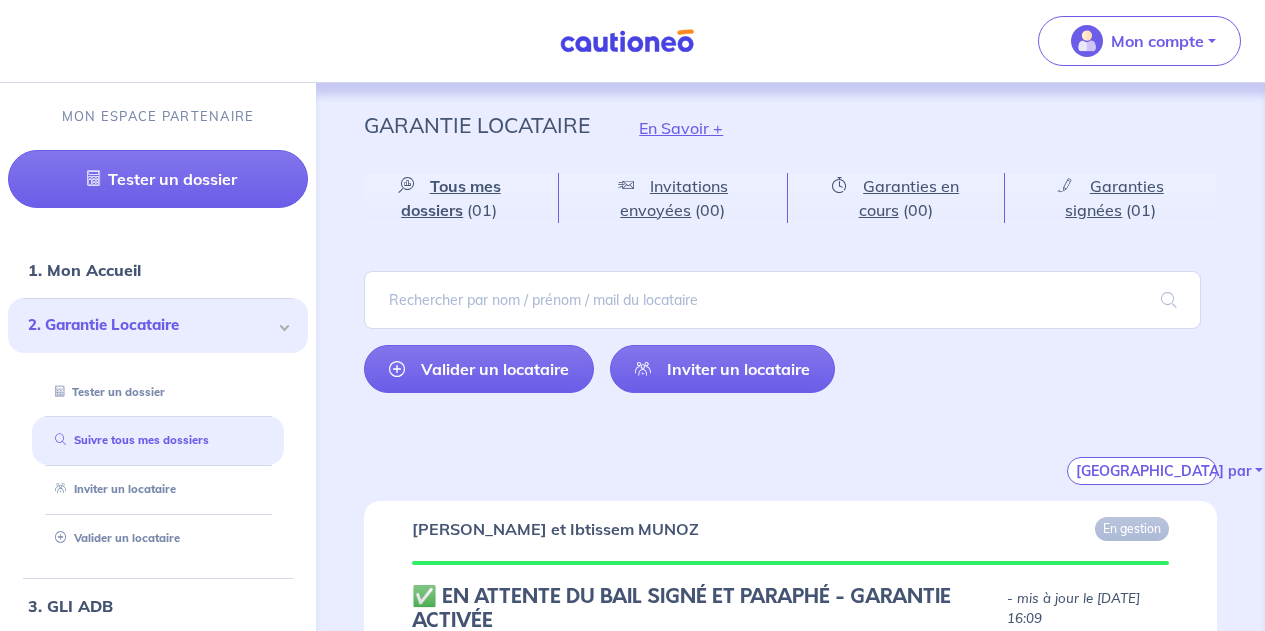 scroll, scrollTop: 0, scrollLeft: 0, axis: both 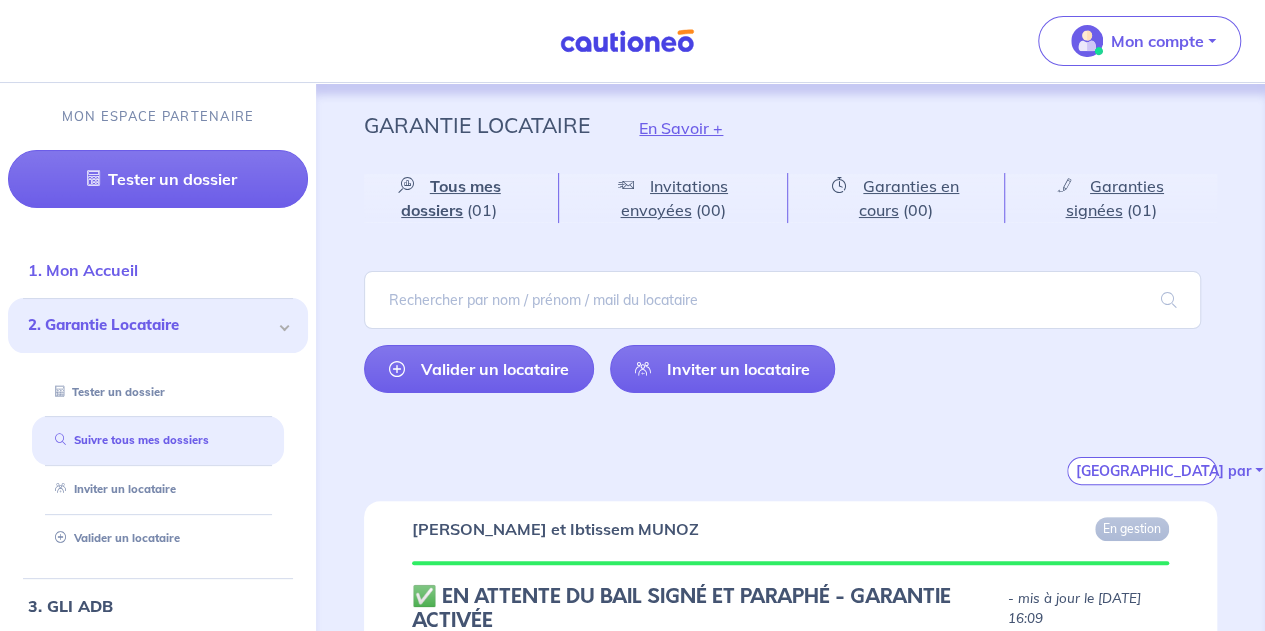 click on "1. Mon Accueil" at bounding box center [83, 270] 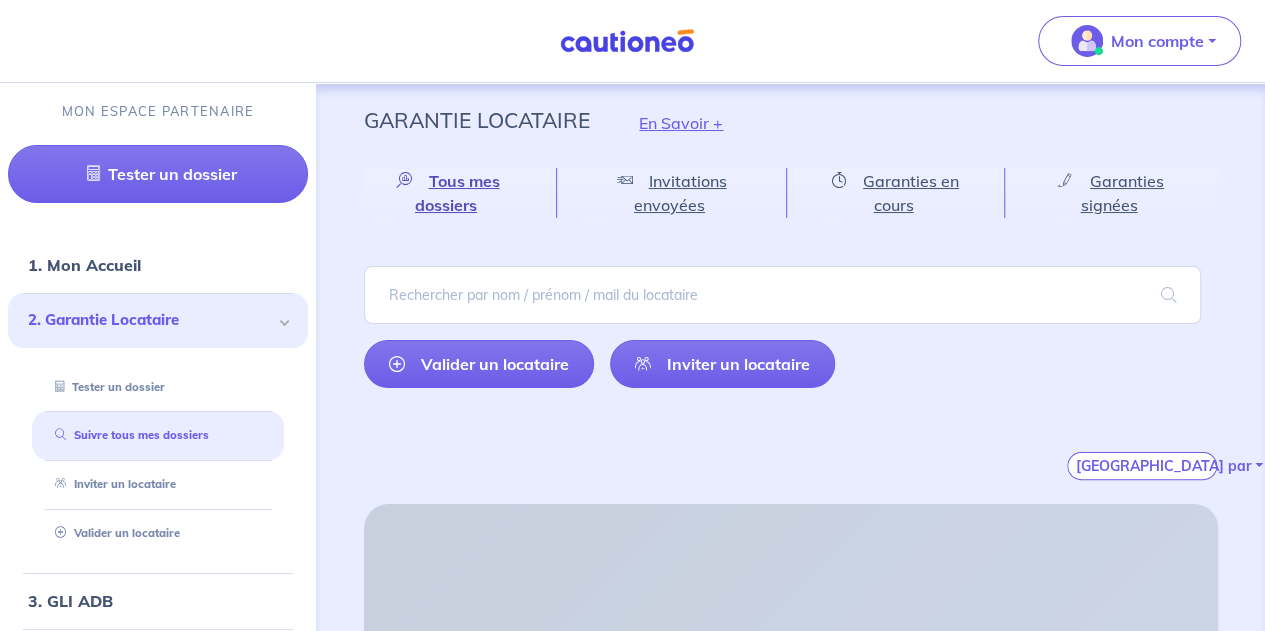 scroll, scrollTop: 0, scrollLeft: 0, axis: both 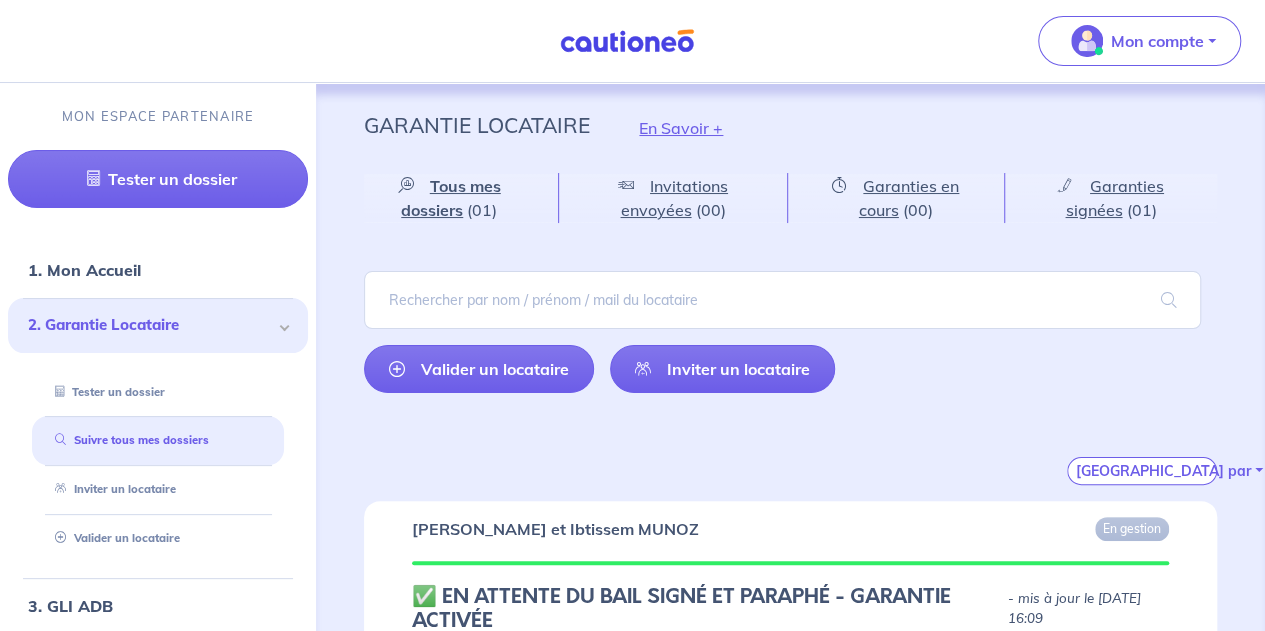 click on "[GEOGRAPHIC_DATA] par" at bounding box center (790, 447) 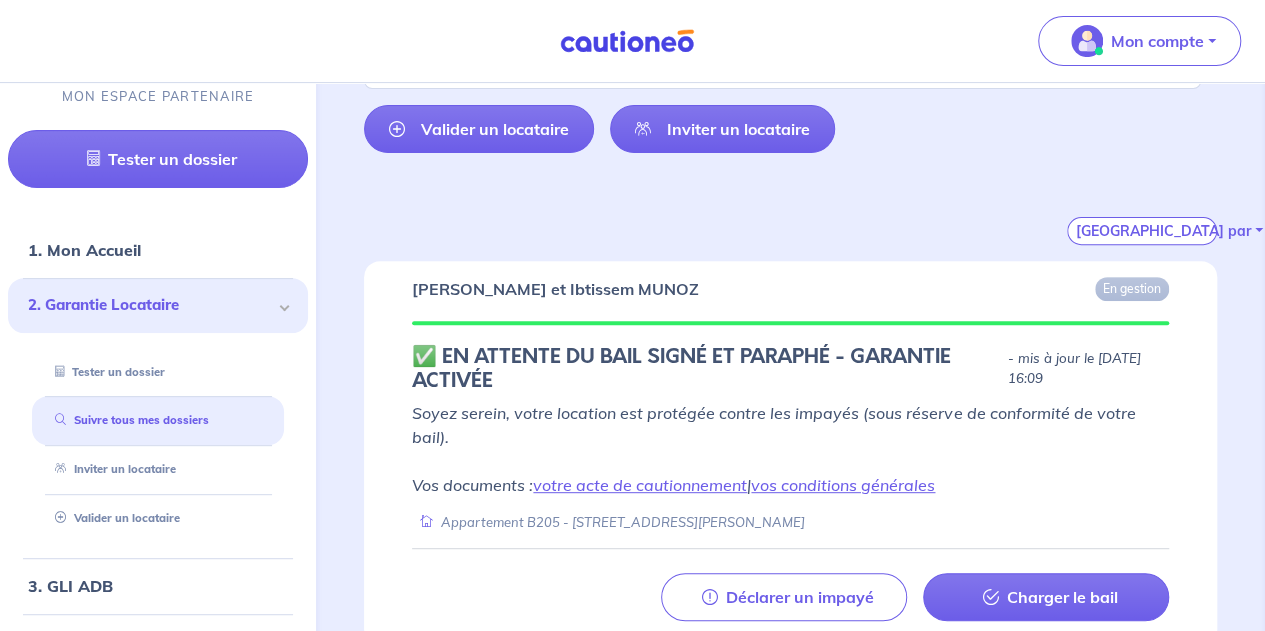 scroll, scrollTop: 241, scrollLeft: 0, axis: vertical 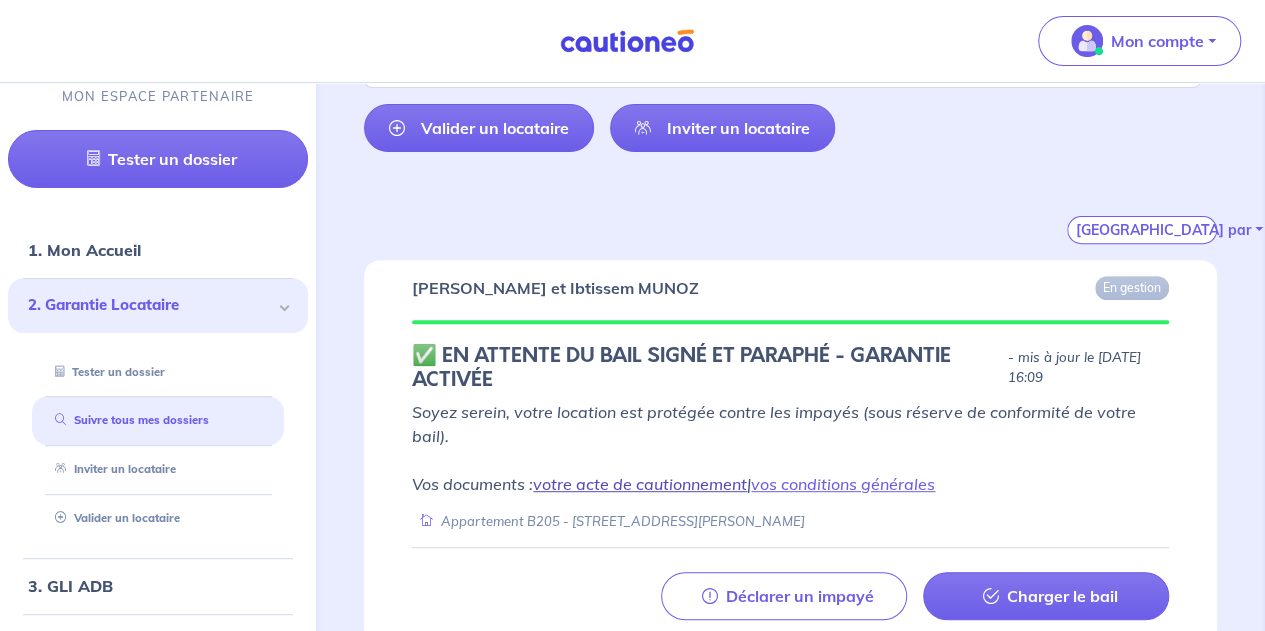 click on "votre acte de cautionnement" at bounding box center (640, 484) 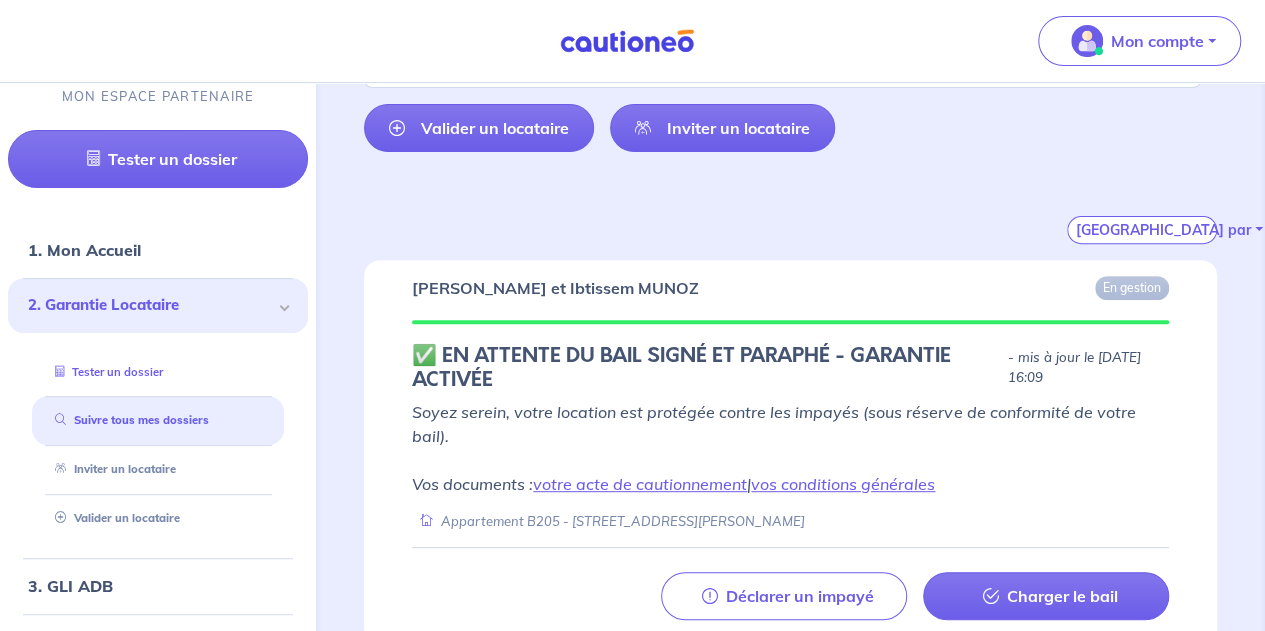 click on "Tester un dossier" at bounding box center (105, 372) 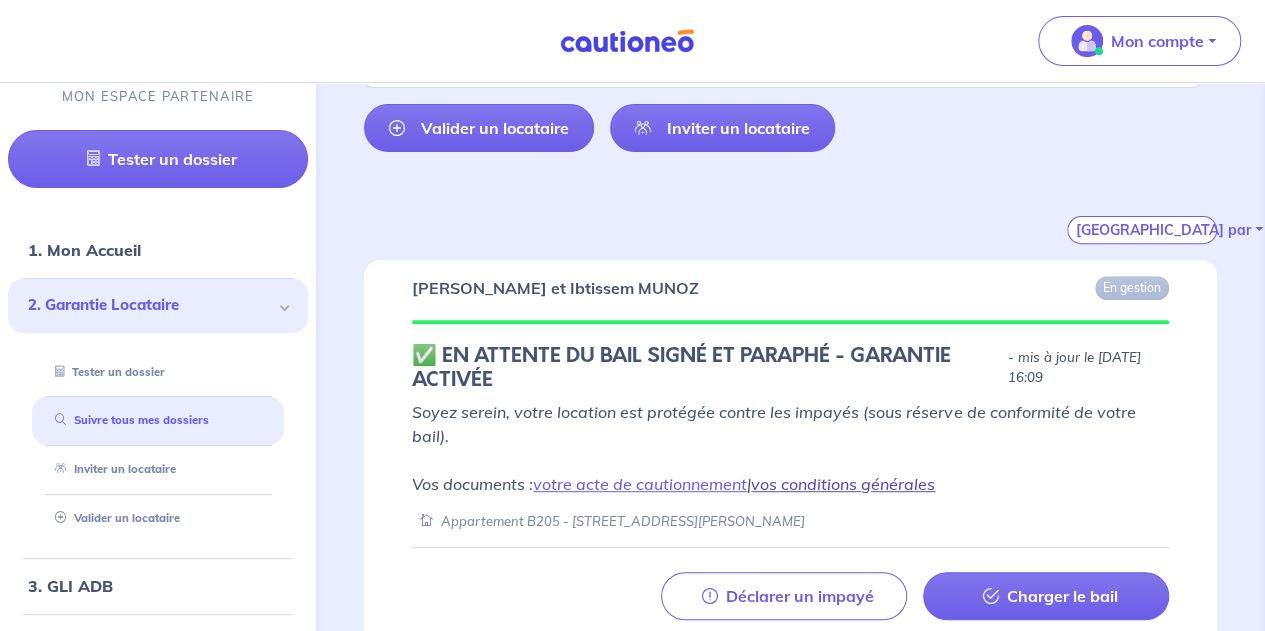click on "vos conditions générales" at bounding box center [843, 484] 